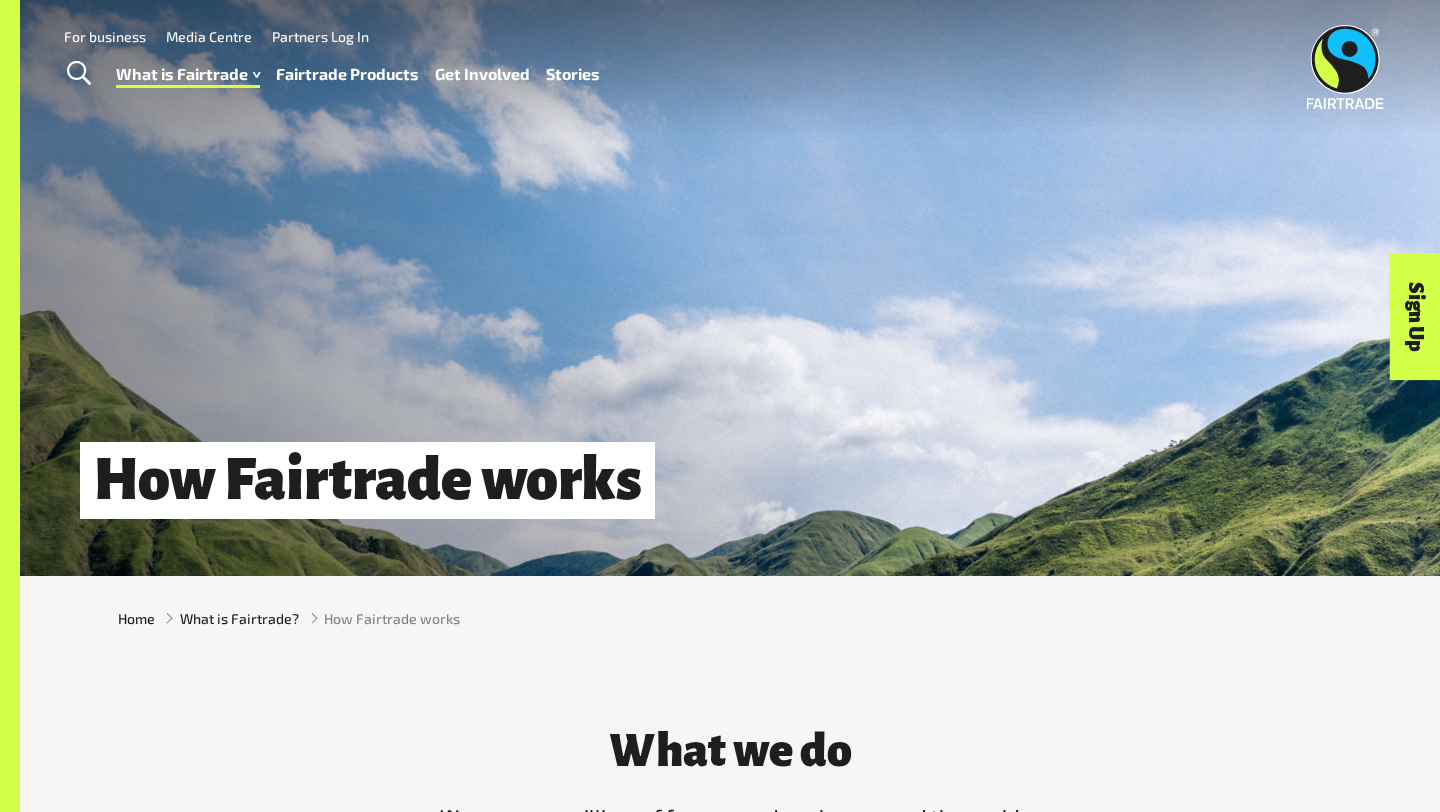 scroll, scrollTop: 0, scrollLeft: 0, axis: both 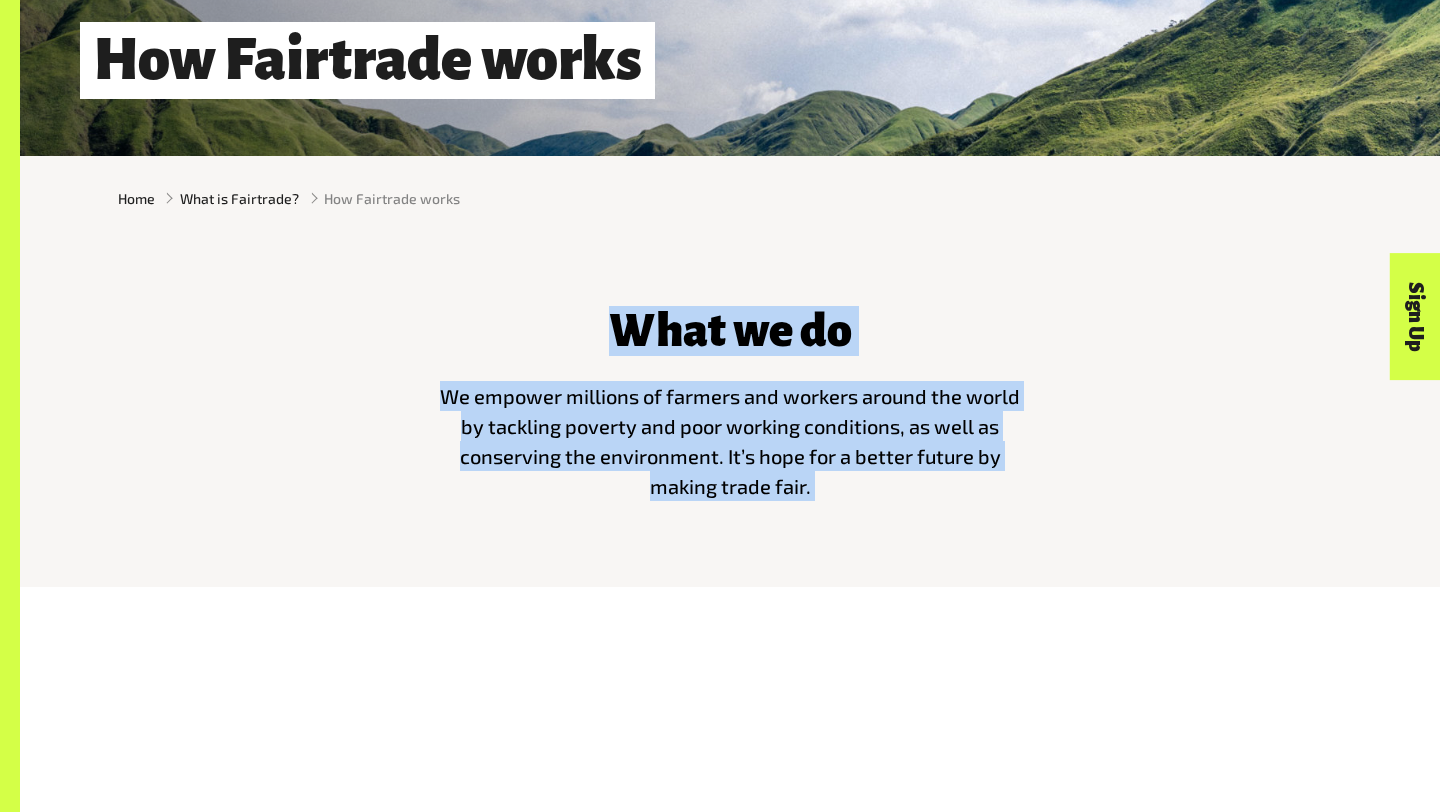 drag, startPoint x: 741, startPoint y: 806, endPoint x: 833, endPoint y: 811, distance: 92.13577 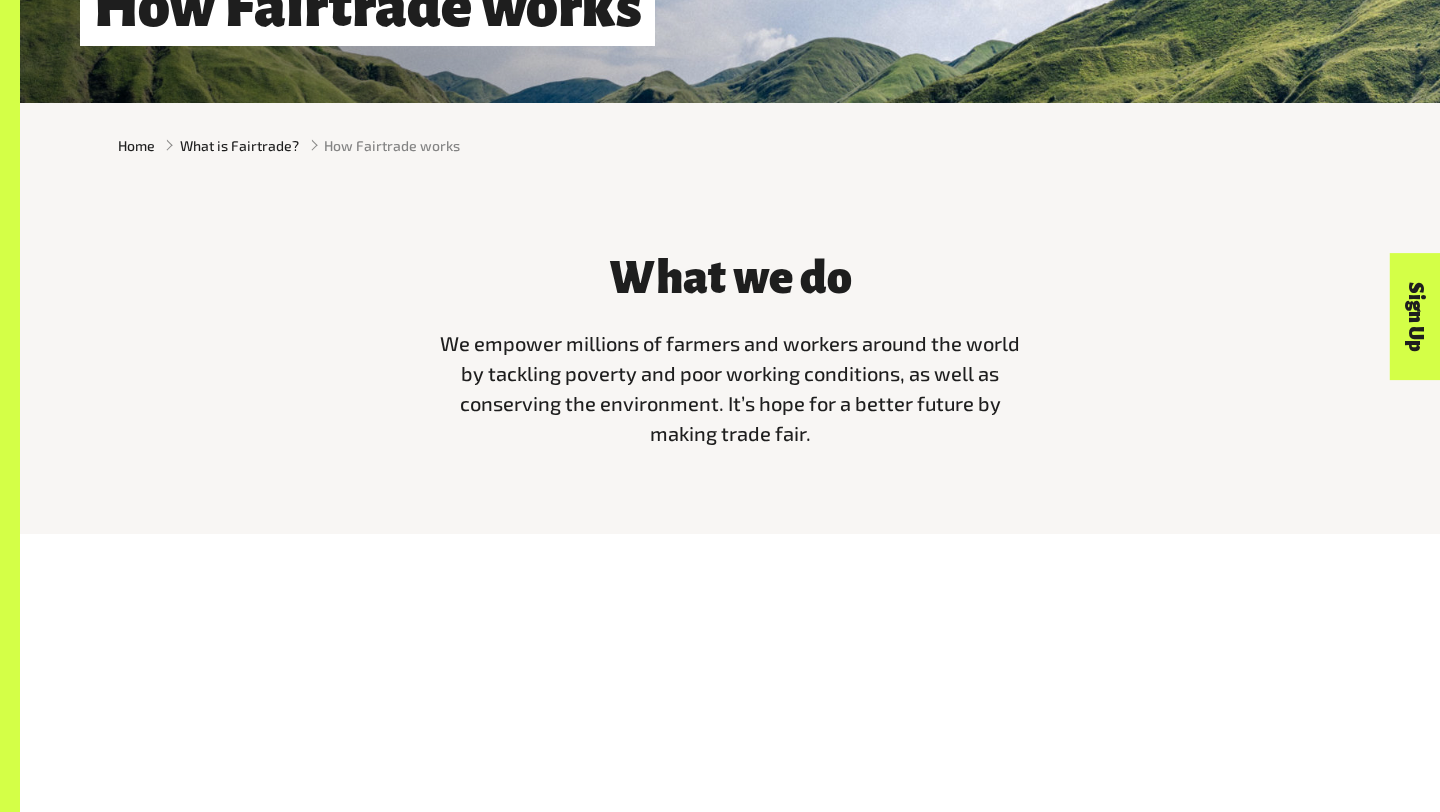 click on "We empower millions of farmers and workers around the world by tackling poverty and poor working conditions, as well as conserving the environment. It’s hope for a better future by making trade fair." at bounding box center (730, 388) 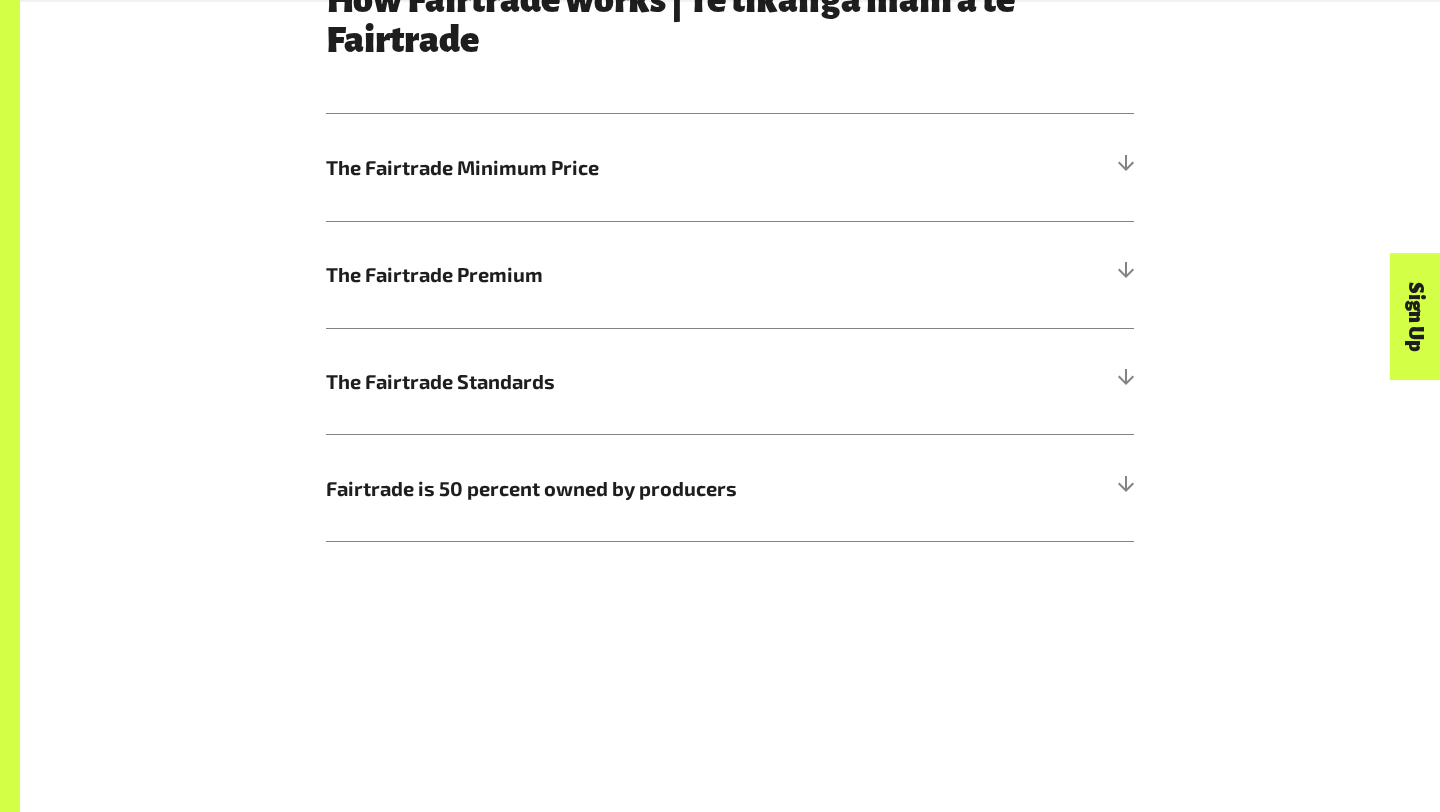 scroll, scrollTop: 1153, scrollLeft: 0, axis: vertical 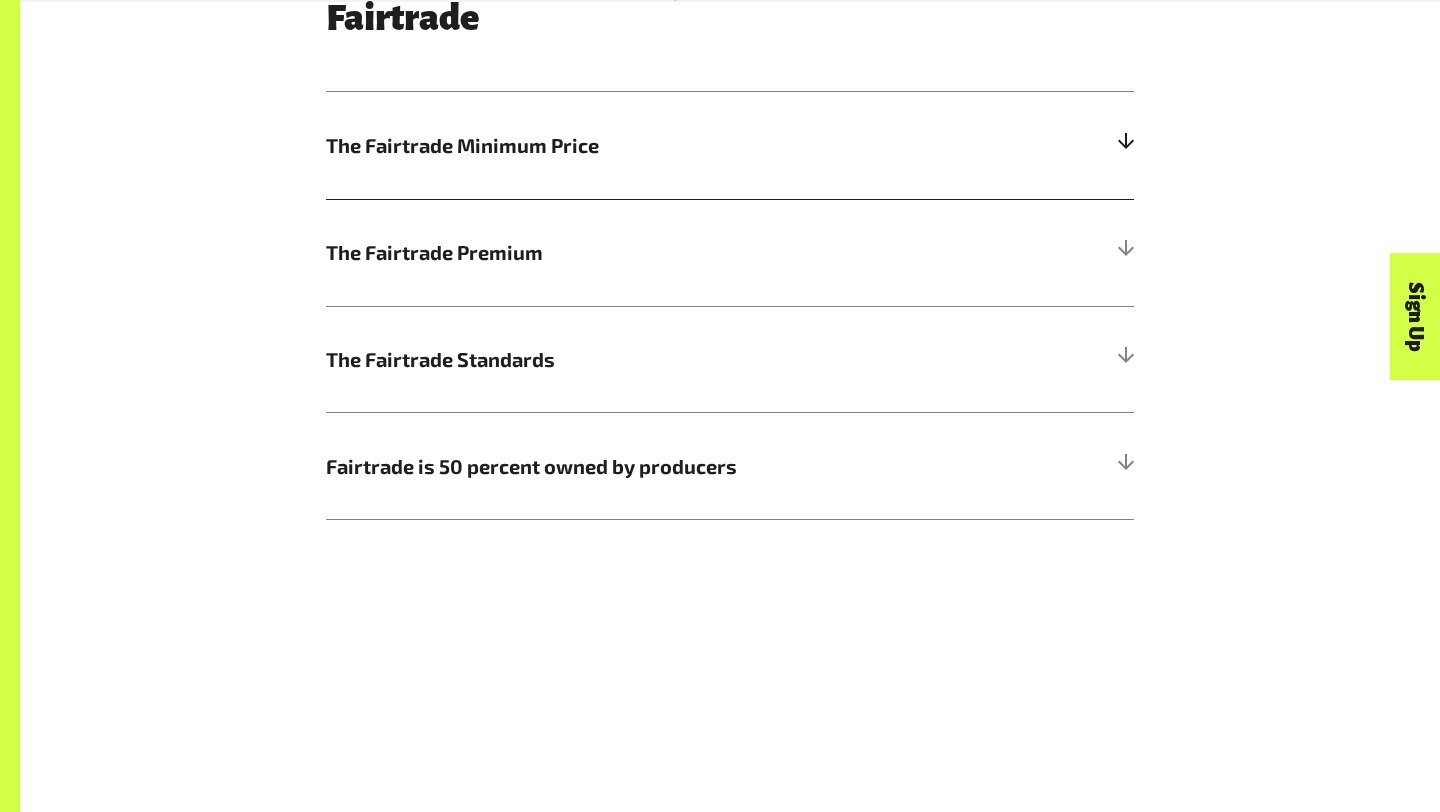 click on "The Fairtrade Minimum Price" at bounding box center [730, 145] 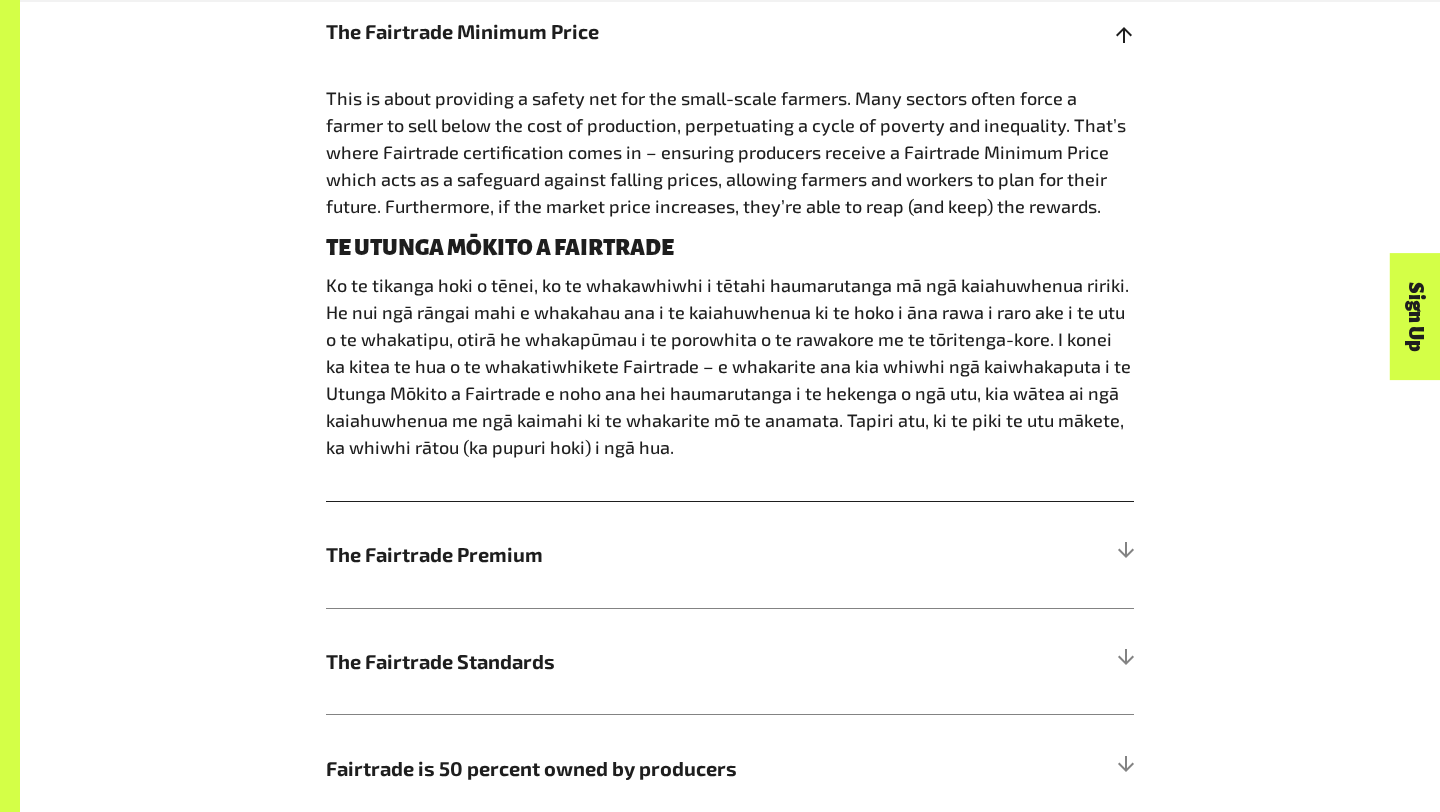 scroll, scrollTop: 1273, scrollLeft: 0, axis: vertical 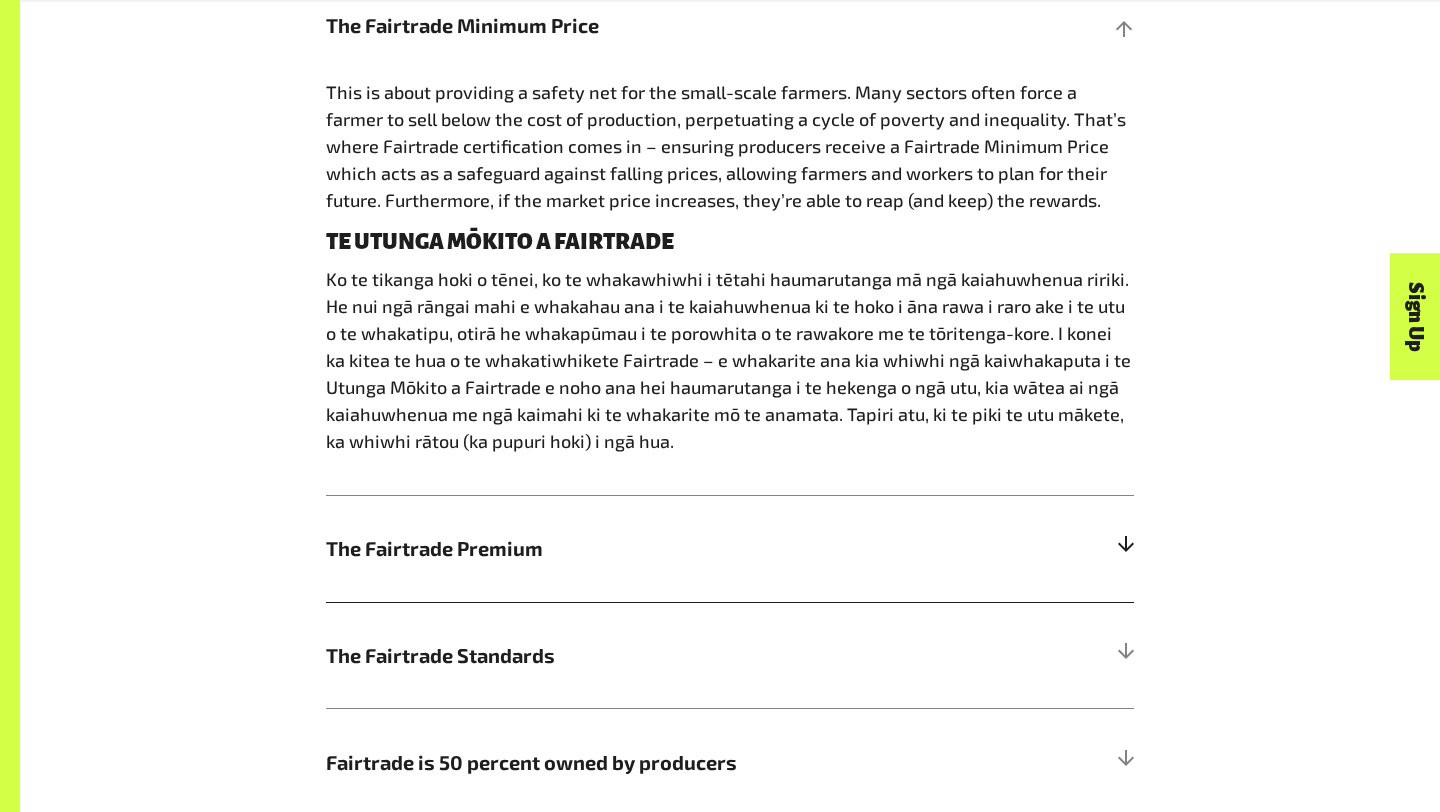 click on "The Fairtrade Premium" at bounding box center [629, 548] 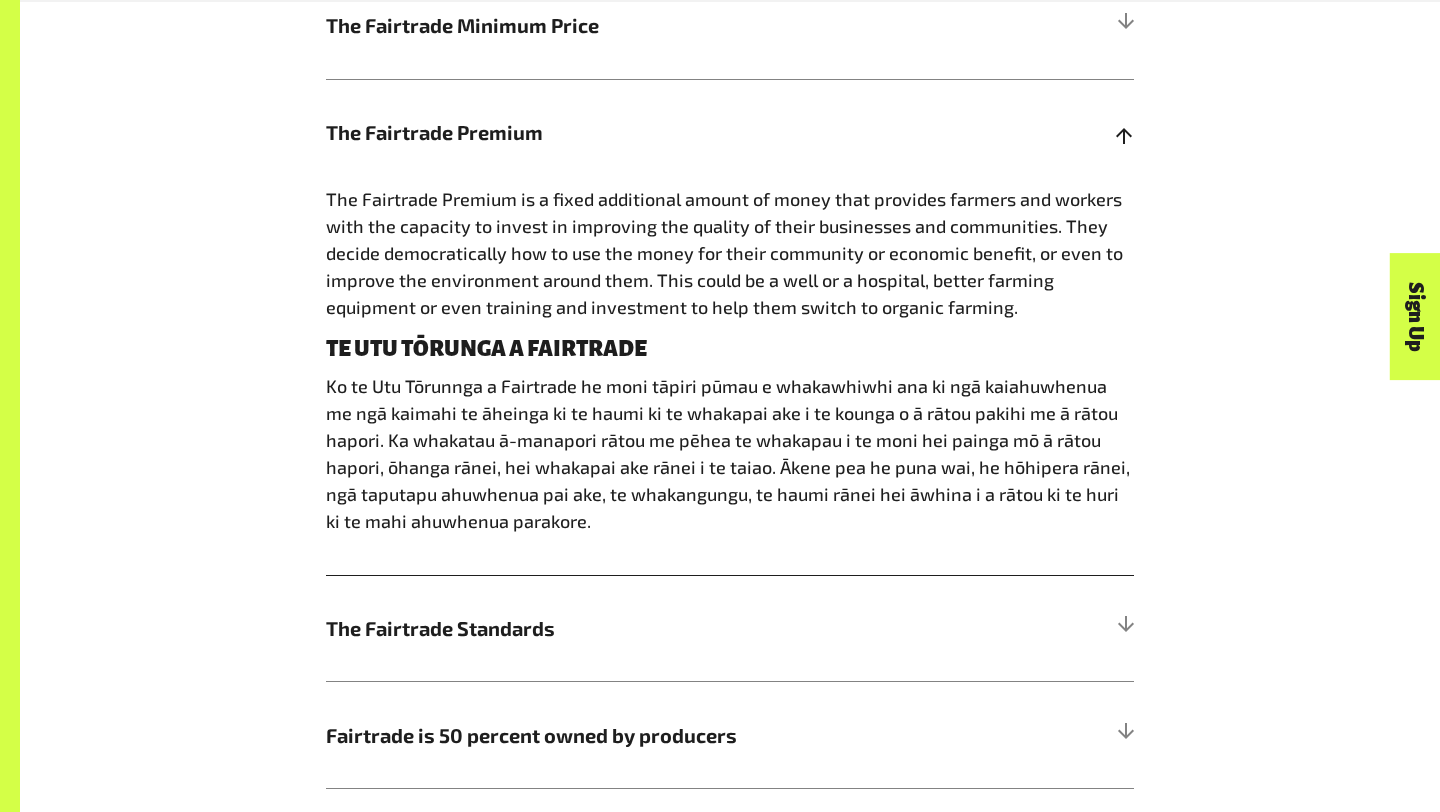 click on "Ko te Utu Tōrunnga a Fairtrade he moni tāpiri pūmau e whakawhiwhi ana ki ngā kaiahuwhenua me ngā kaimahi te āheinga ki te haumi ki te whakapai ake i te kounga o ā rātou pakihi me ā rātou hapori. Ka whakatau ā-manapori rātou me pēhea te whakapau i te moni hei painga mō ā rātou hapori, ōhanga rānei, hei whakapai ake rānei i te taiao. Ākene pea he puna wai, he hōhipera rānei, ngā taputapu ahuwhenua pai ake, te whakangungu, te haumi rānei hei āwhina i a rātou ki te huri ki te mahi ahuwhenua parakore." at bounding box center (730, 454) 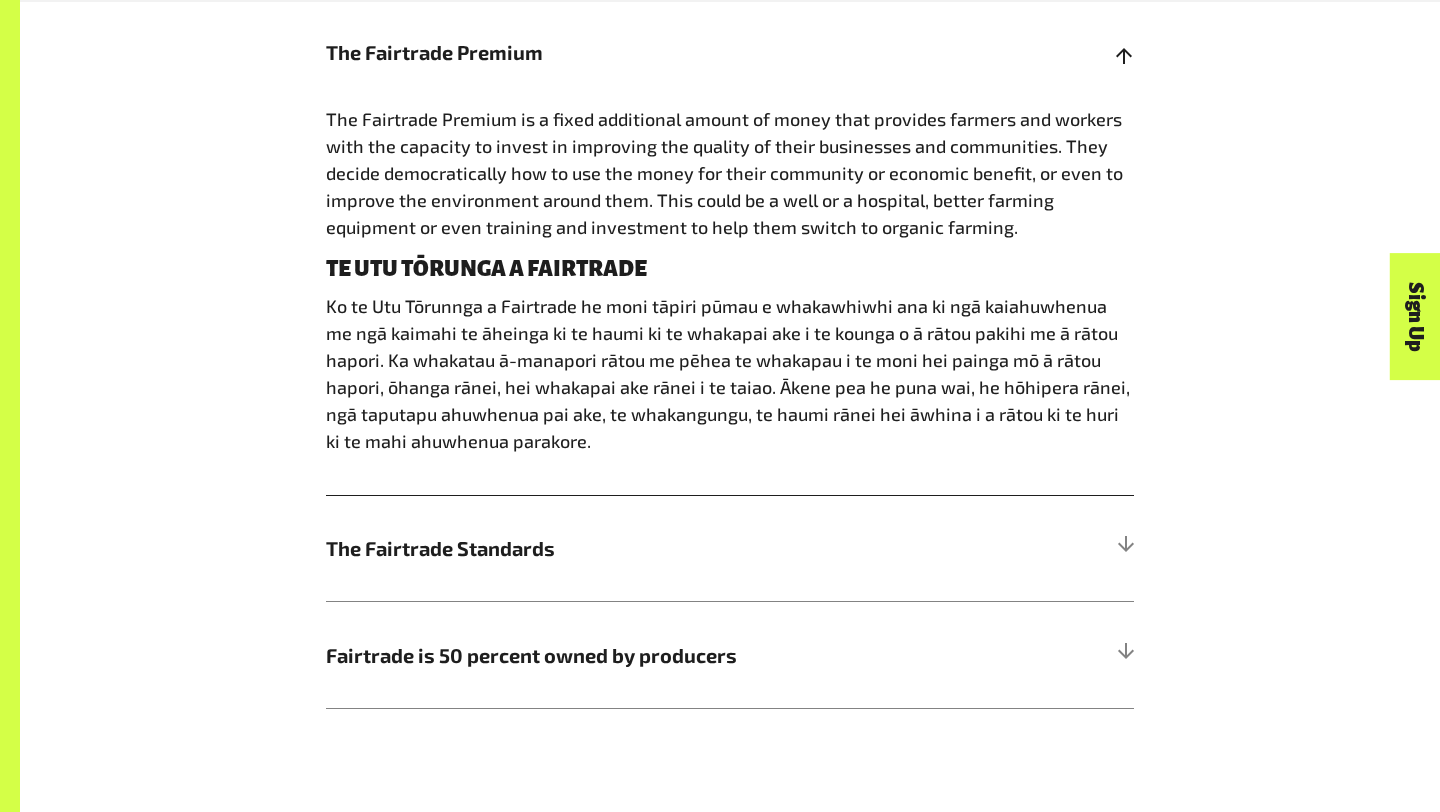 scroll, scrollTop: 1393, scrollLeft: 0, axis: vertical 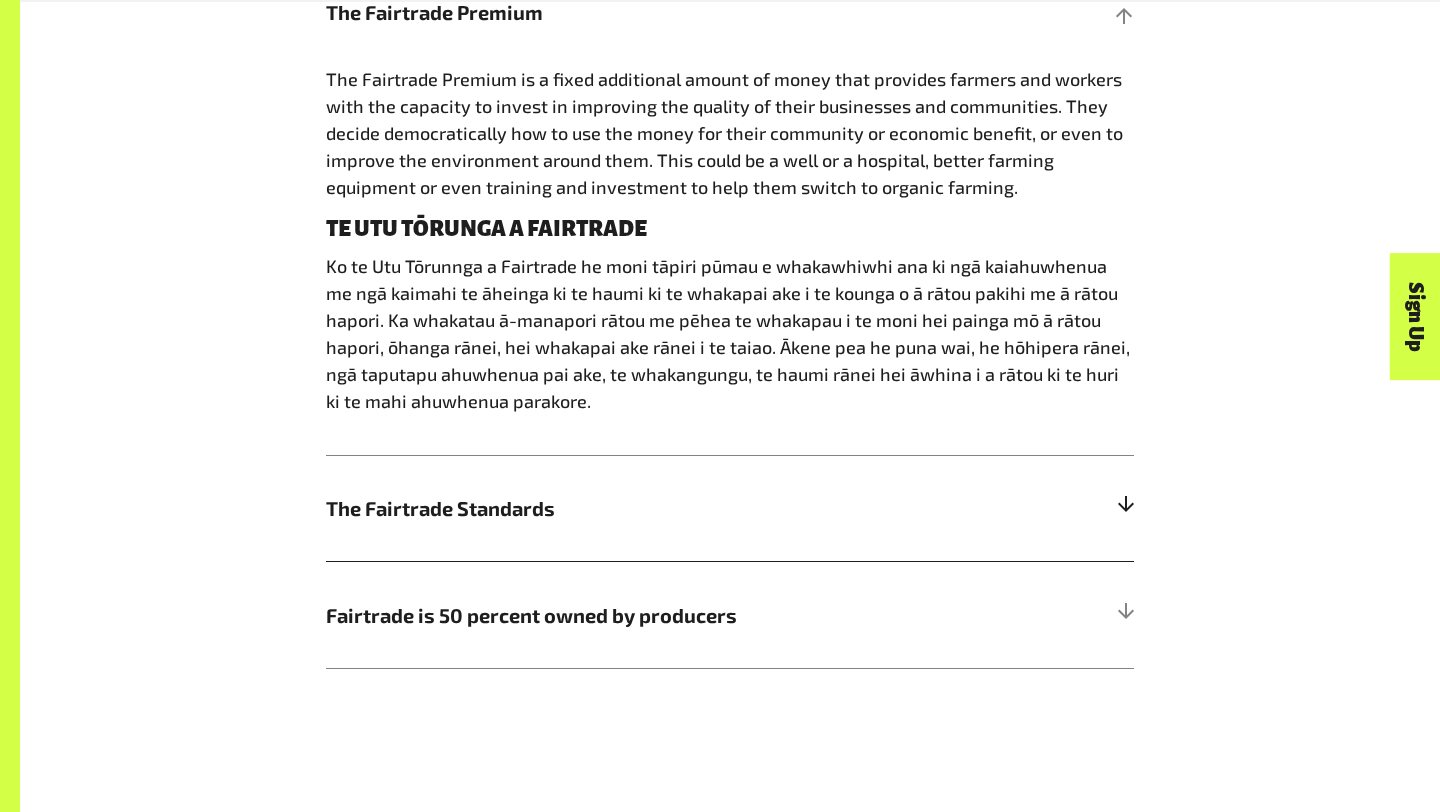 click on "The Fairtrade Standards" at bounding box center [629, 508] 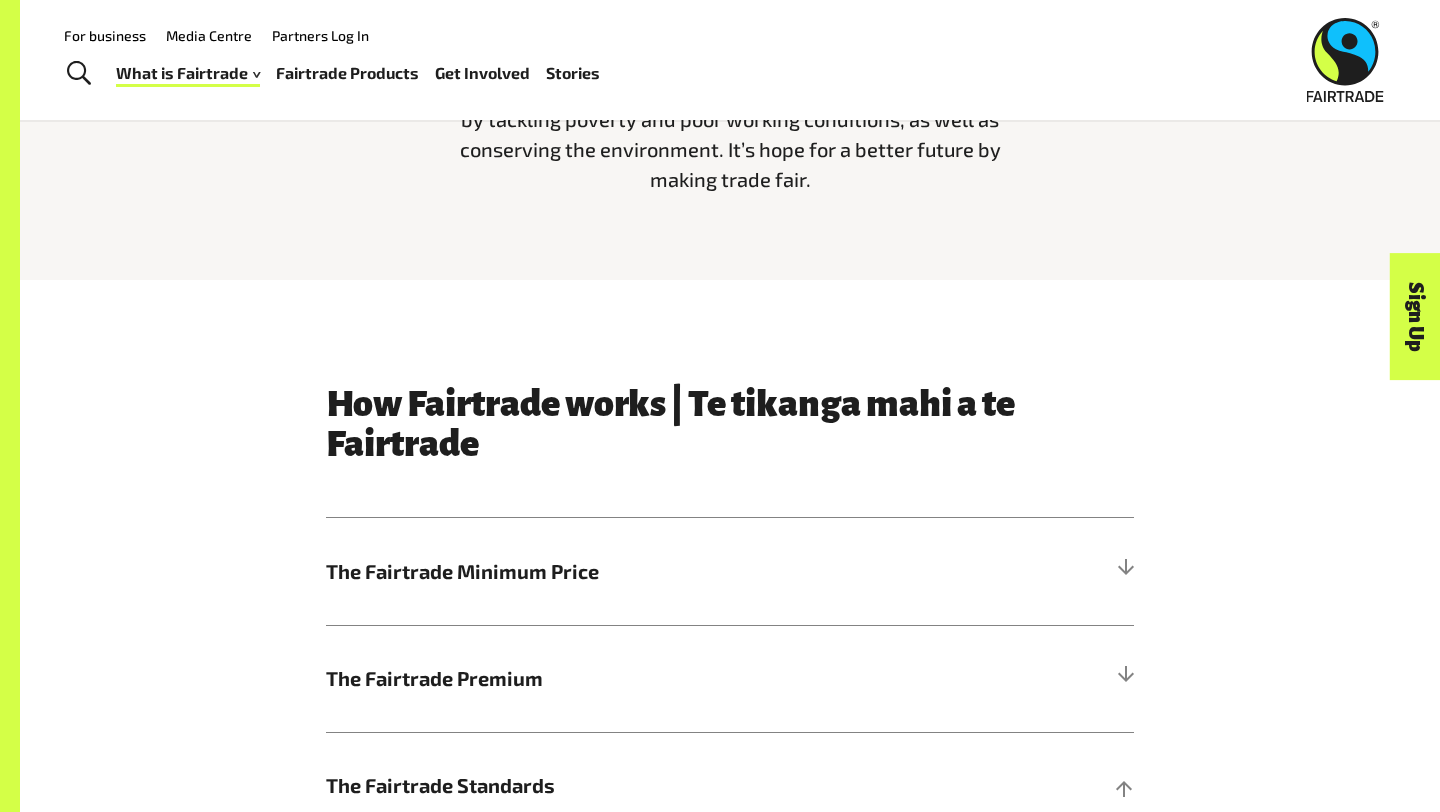 scroll, scrollTop: 713, scrollLeft: 0, axis: vertical 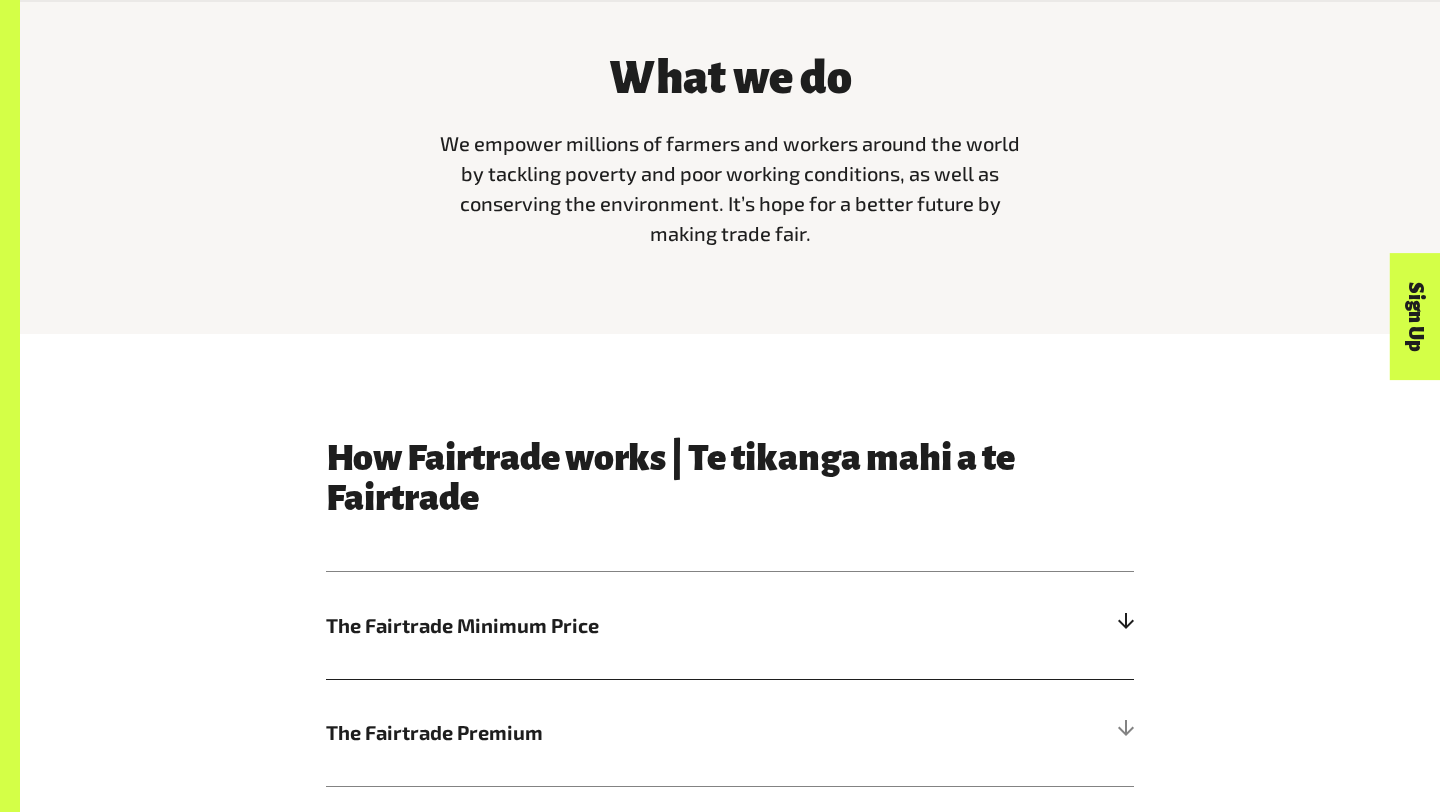 click on "The Fairtrade Minimum Price" at bounding box center (730, 625) 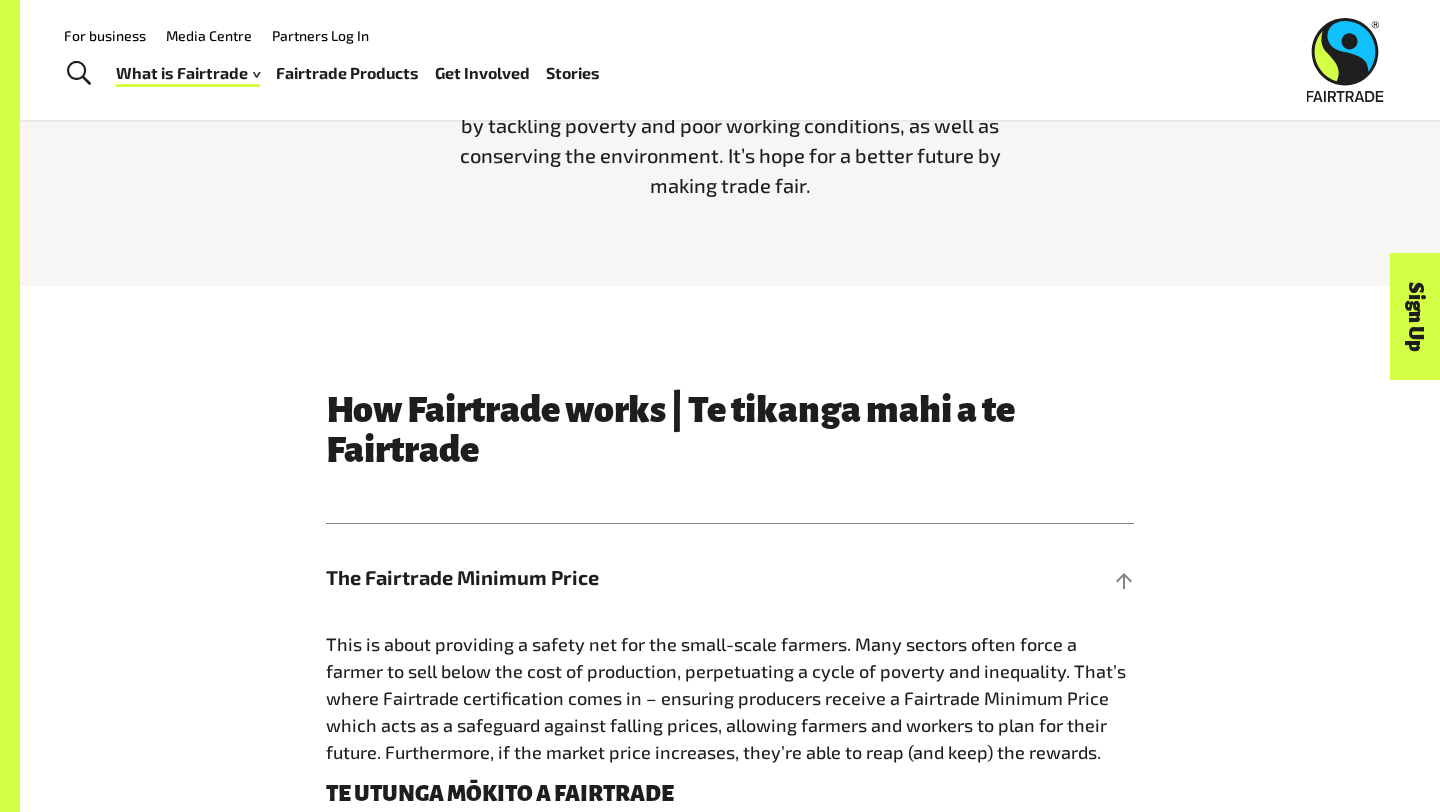 scroll, scrollTop: 713, scrollLeft: 0, axis: vertical 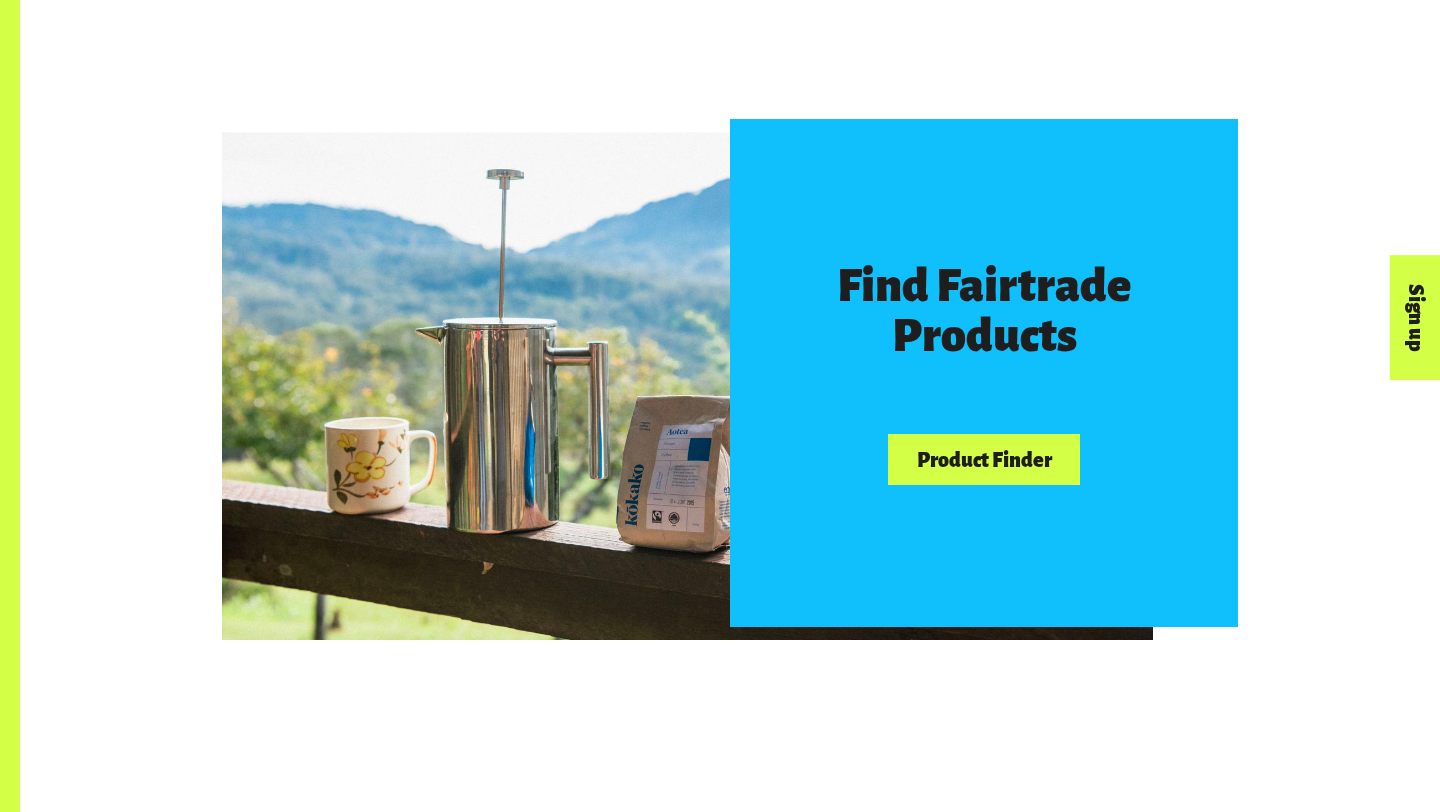 click on "Product Finder" at bounding box center (984, 459) 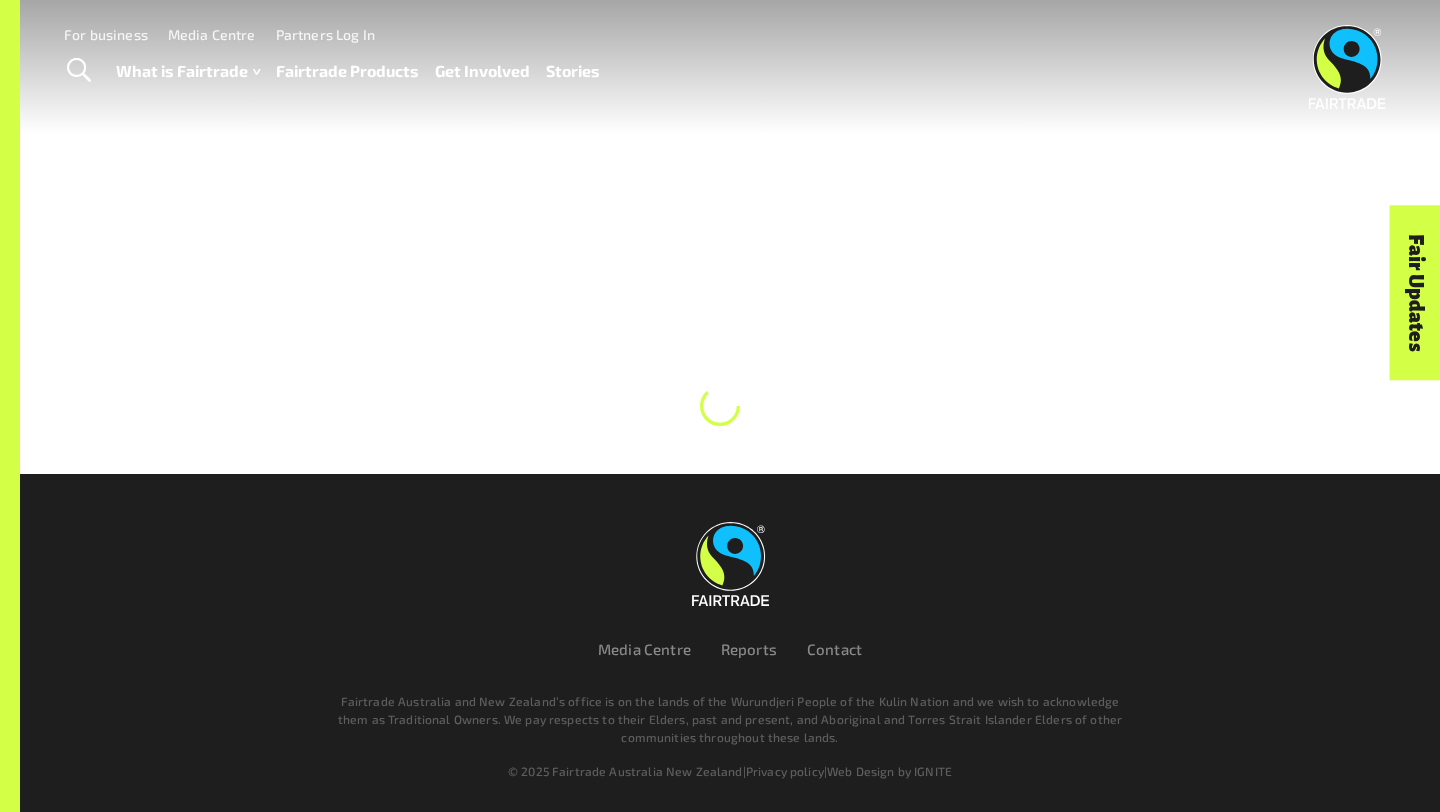scroll, scrollTop: 0, scrollLeft: 0, axis: both 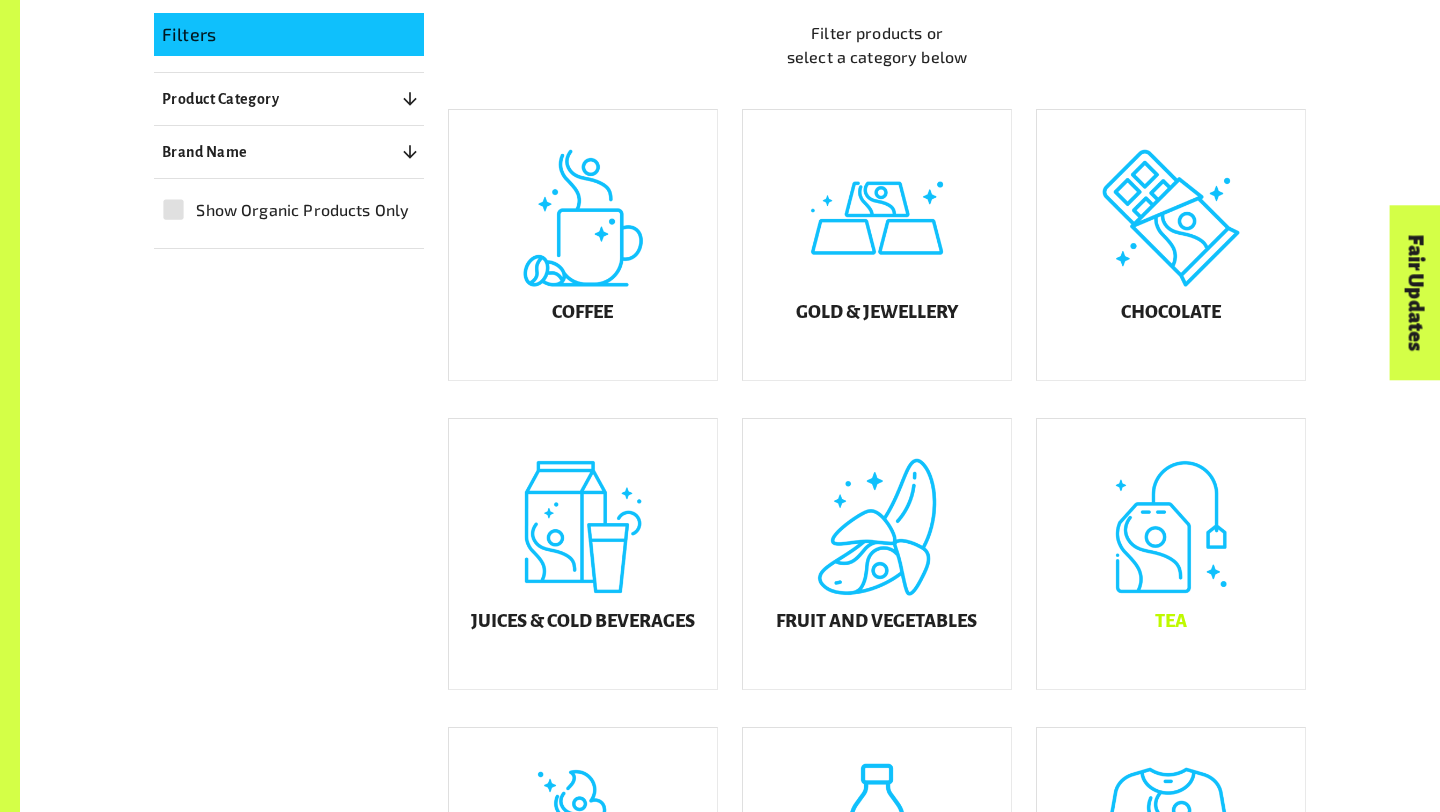 click on "Tea" at bounding box center [1171, 554] 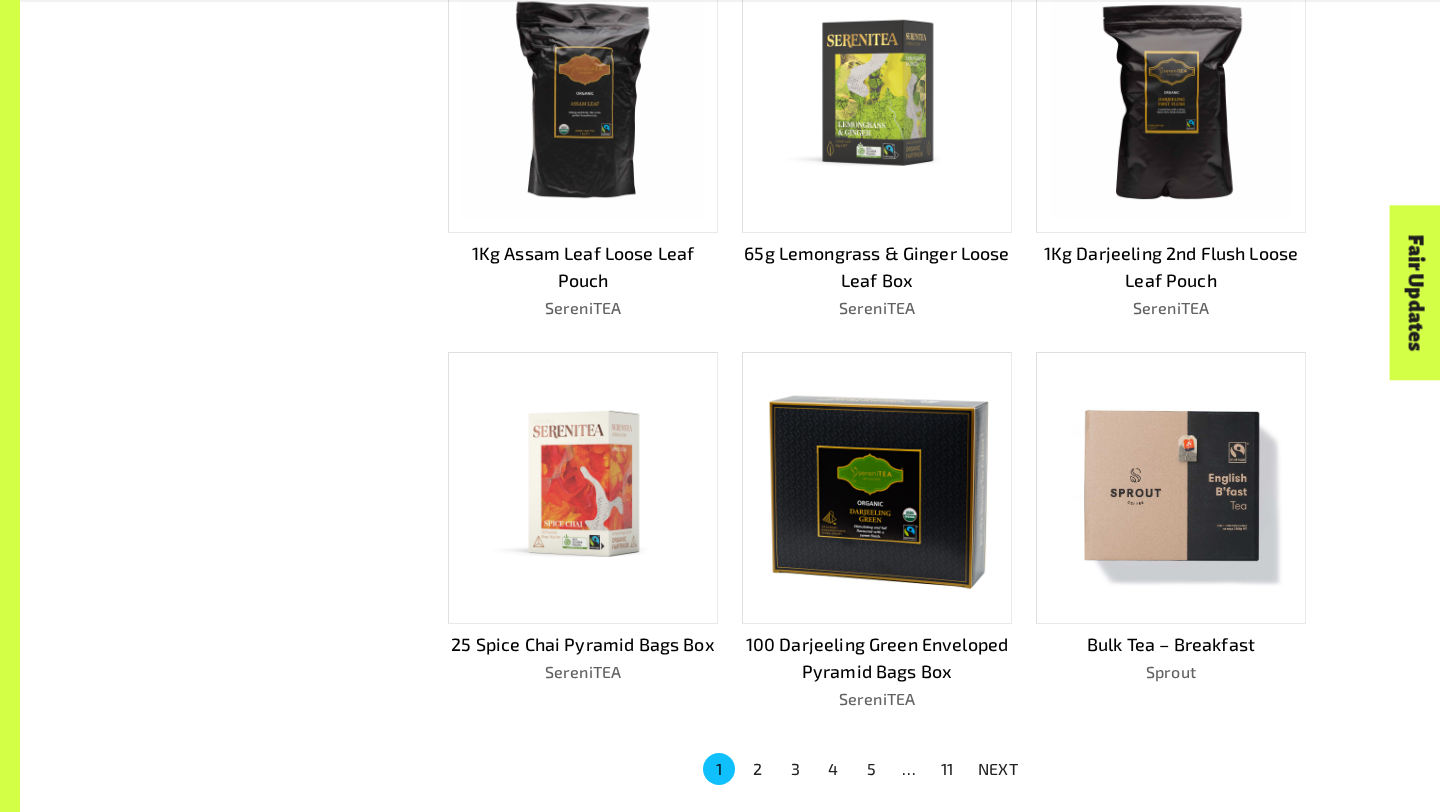 scroll, scrollTop: 1068, scrollLeft: 0, axis: vertical 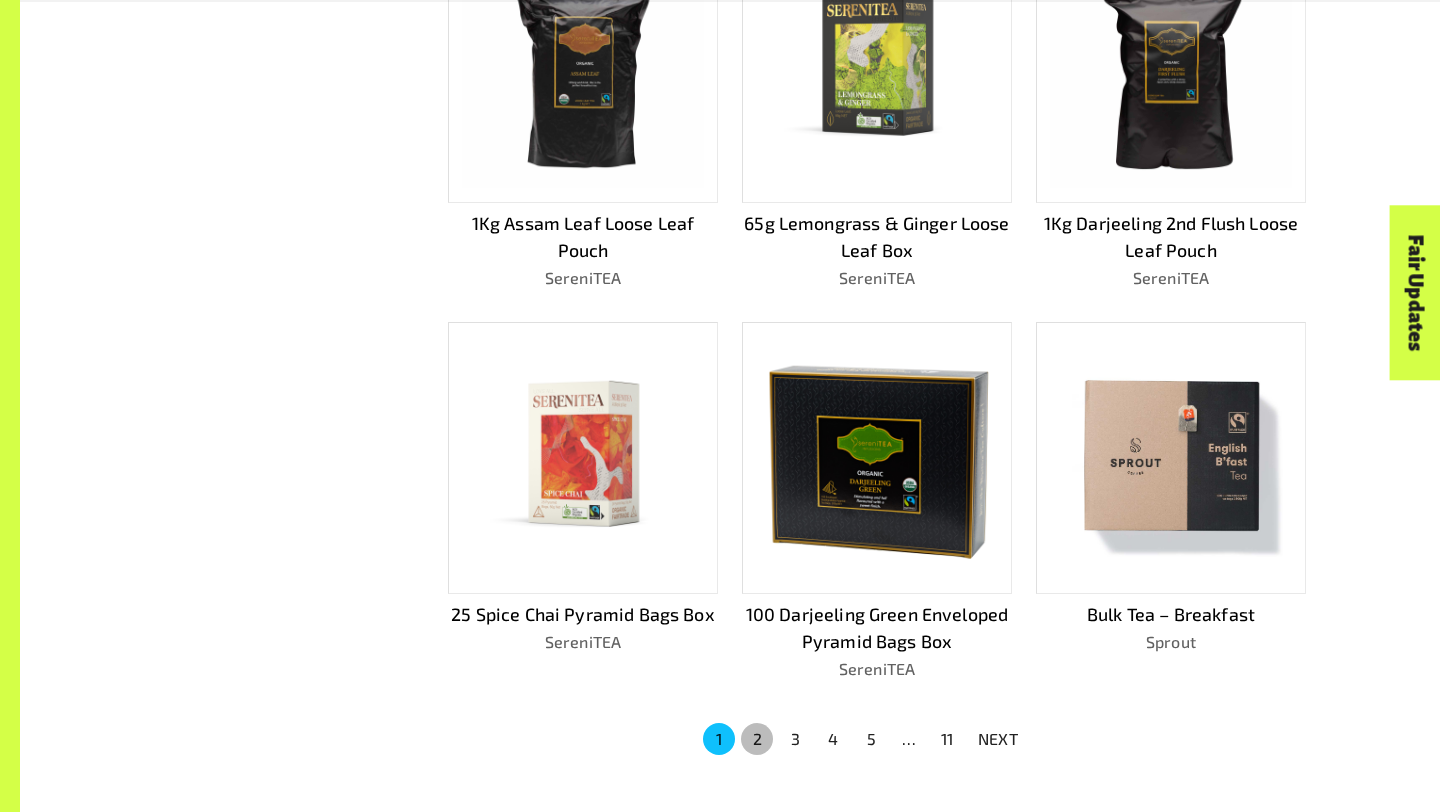 click on "2" at bounding box center [757, 739] 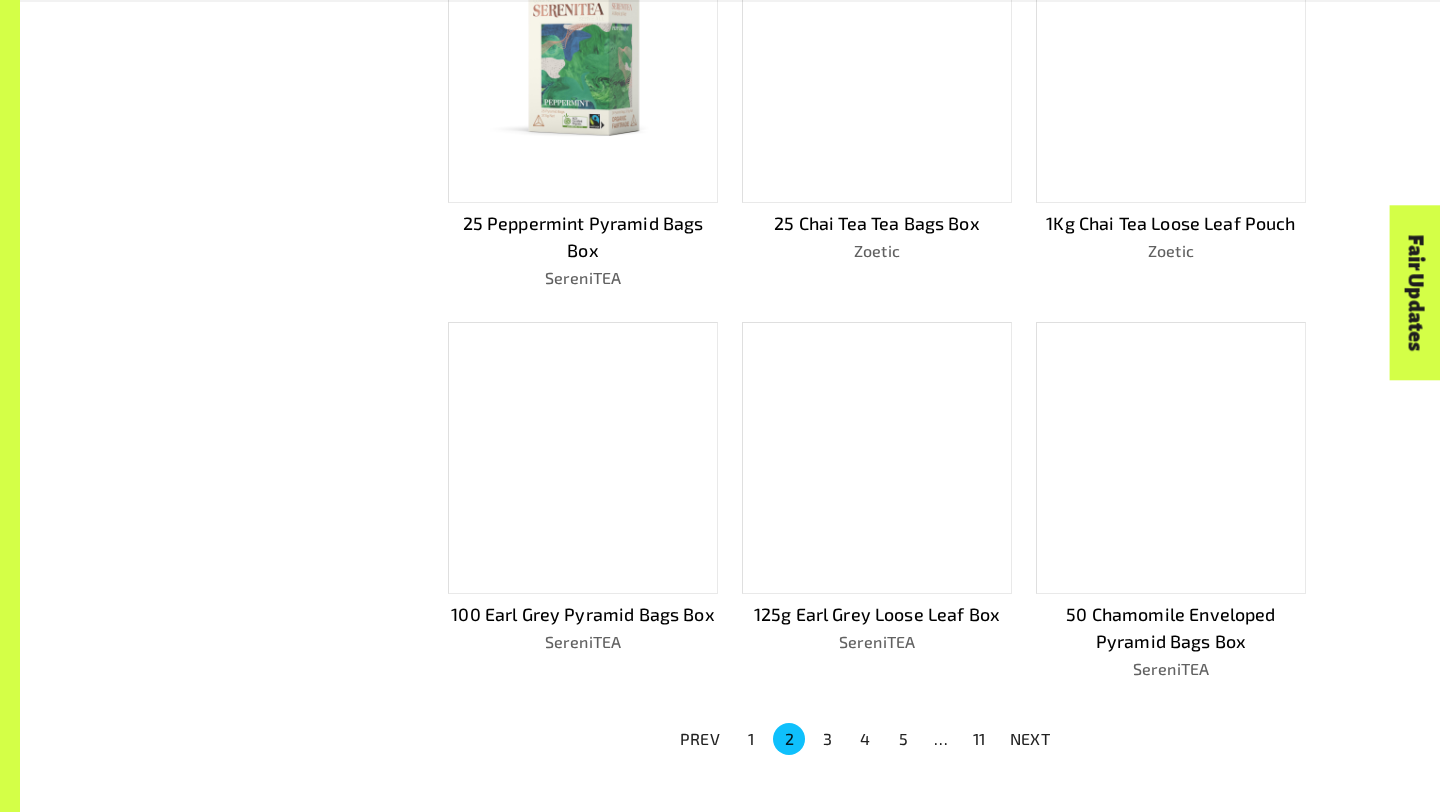 type 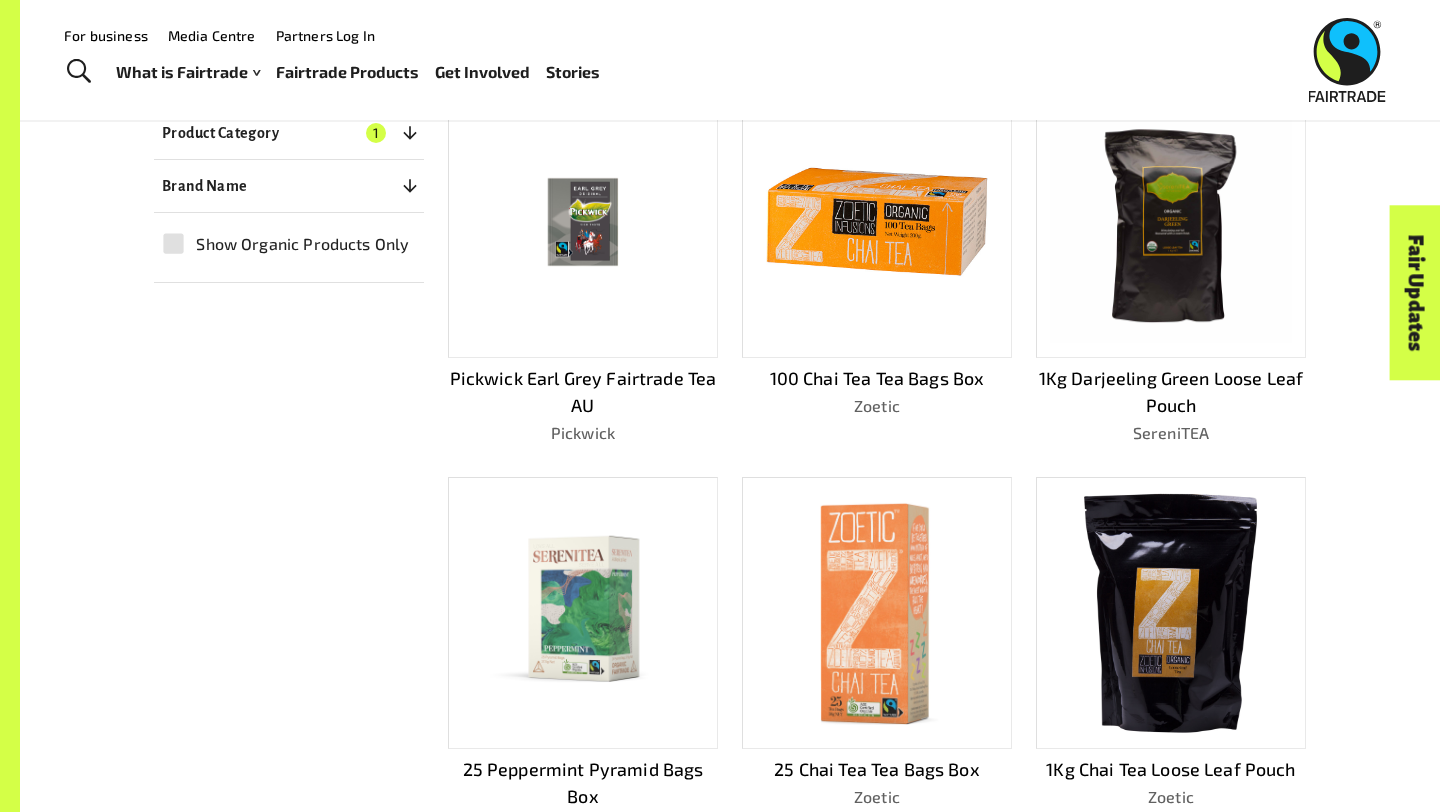 scroll, scrollTop: 508, scrollLeft: 0, axis: vertical 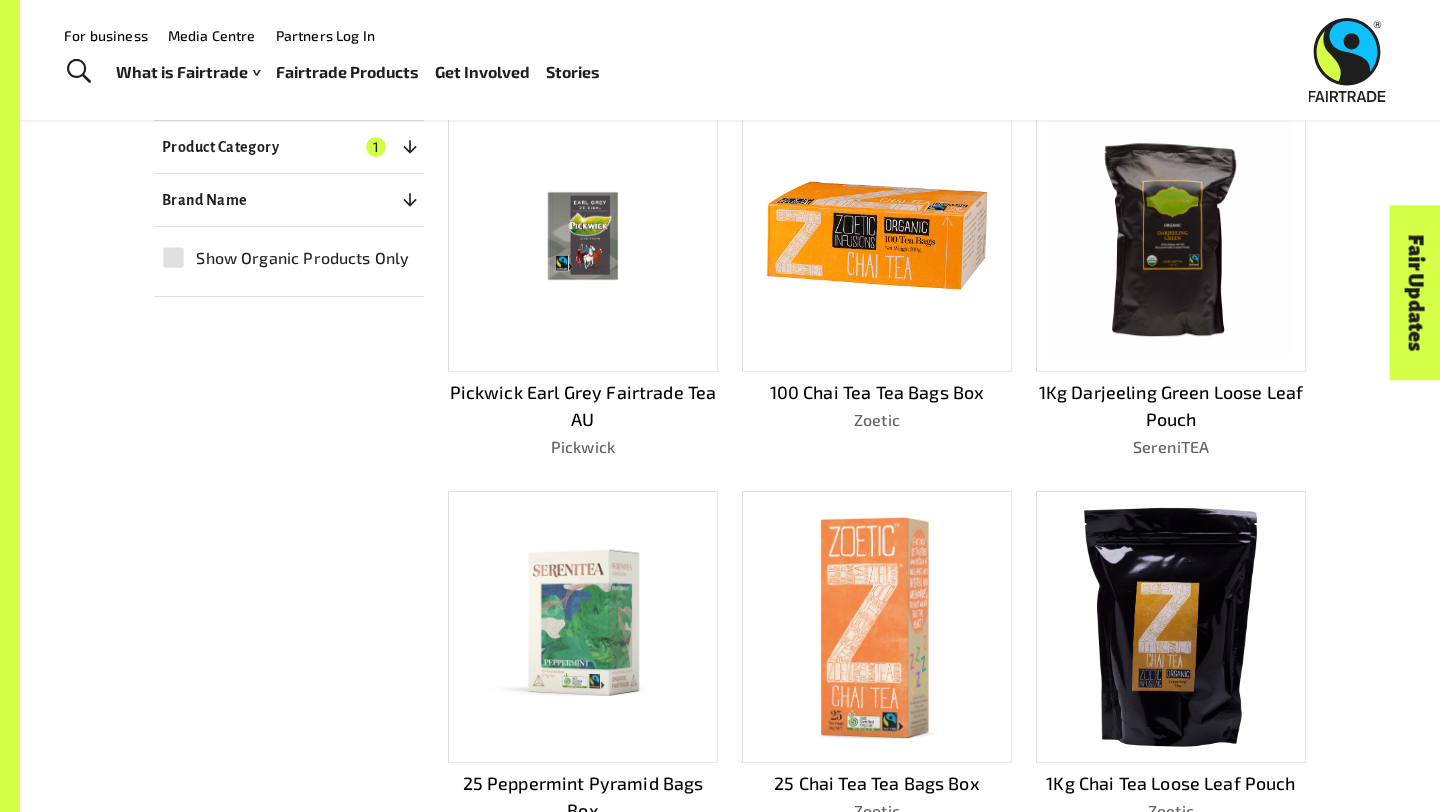 click at bounding box center (876, 236) 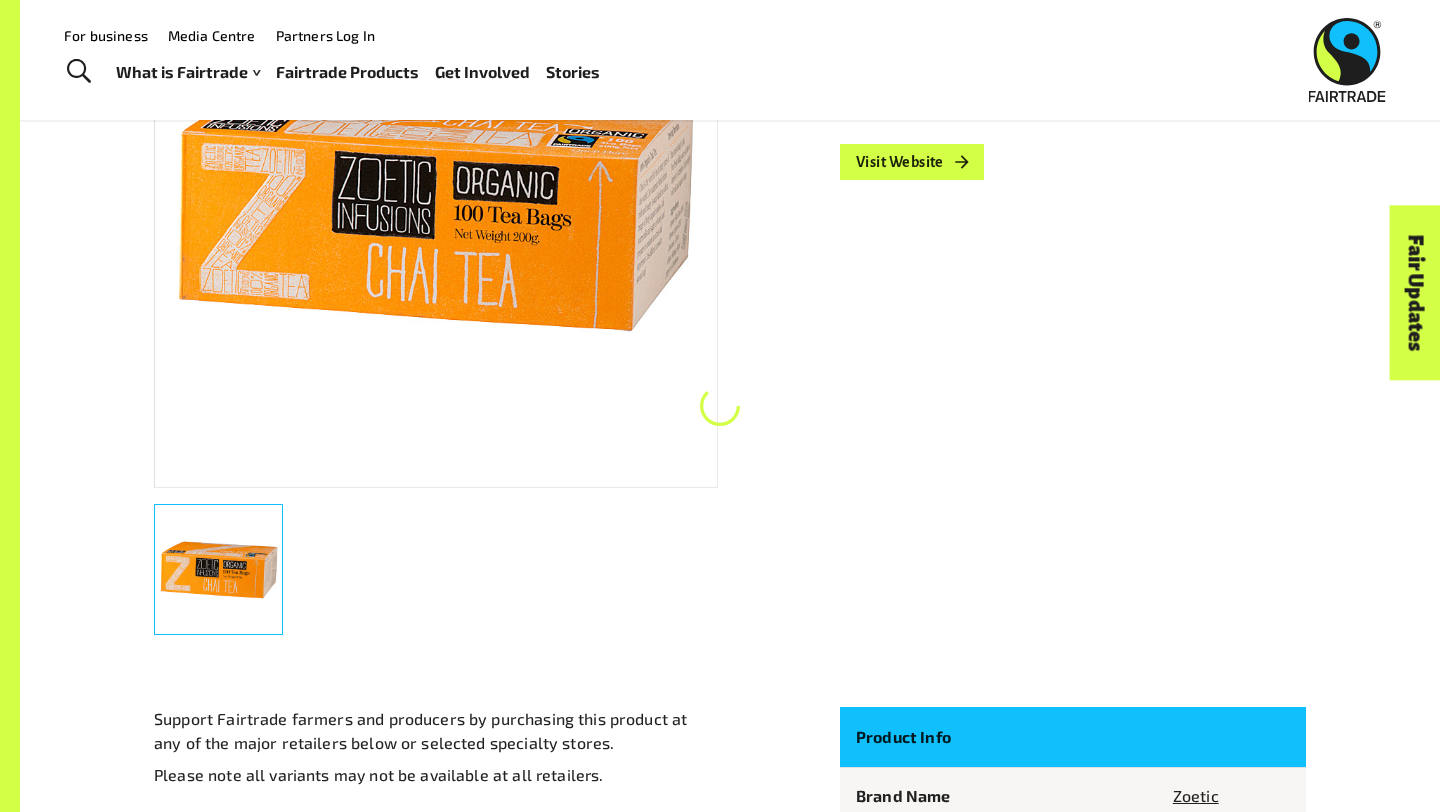 scroll, scrollTop: 348, scrollLeft: 0, axis: vertical 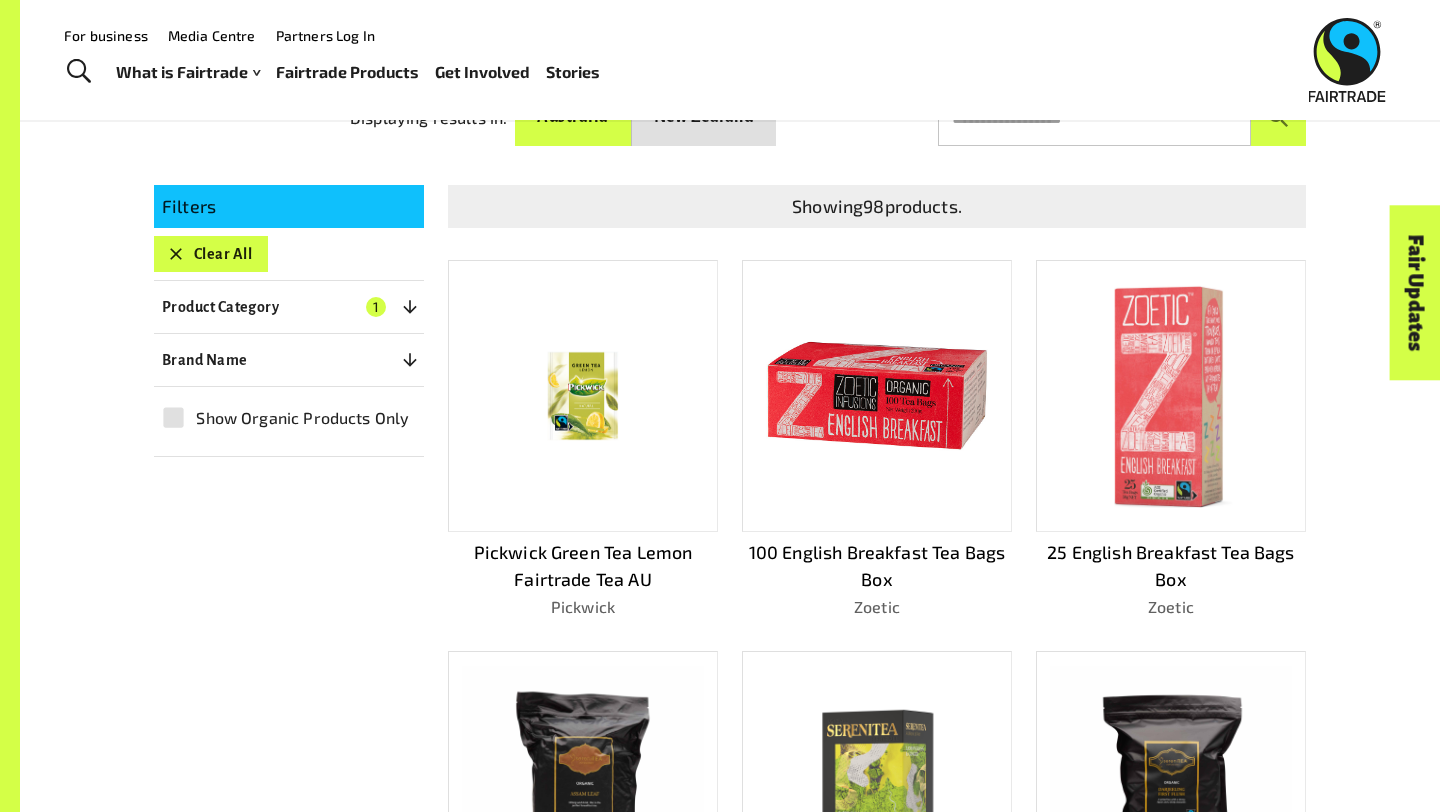 click at bounding box center [583, 395] 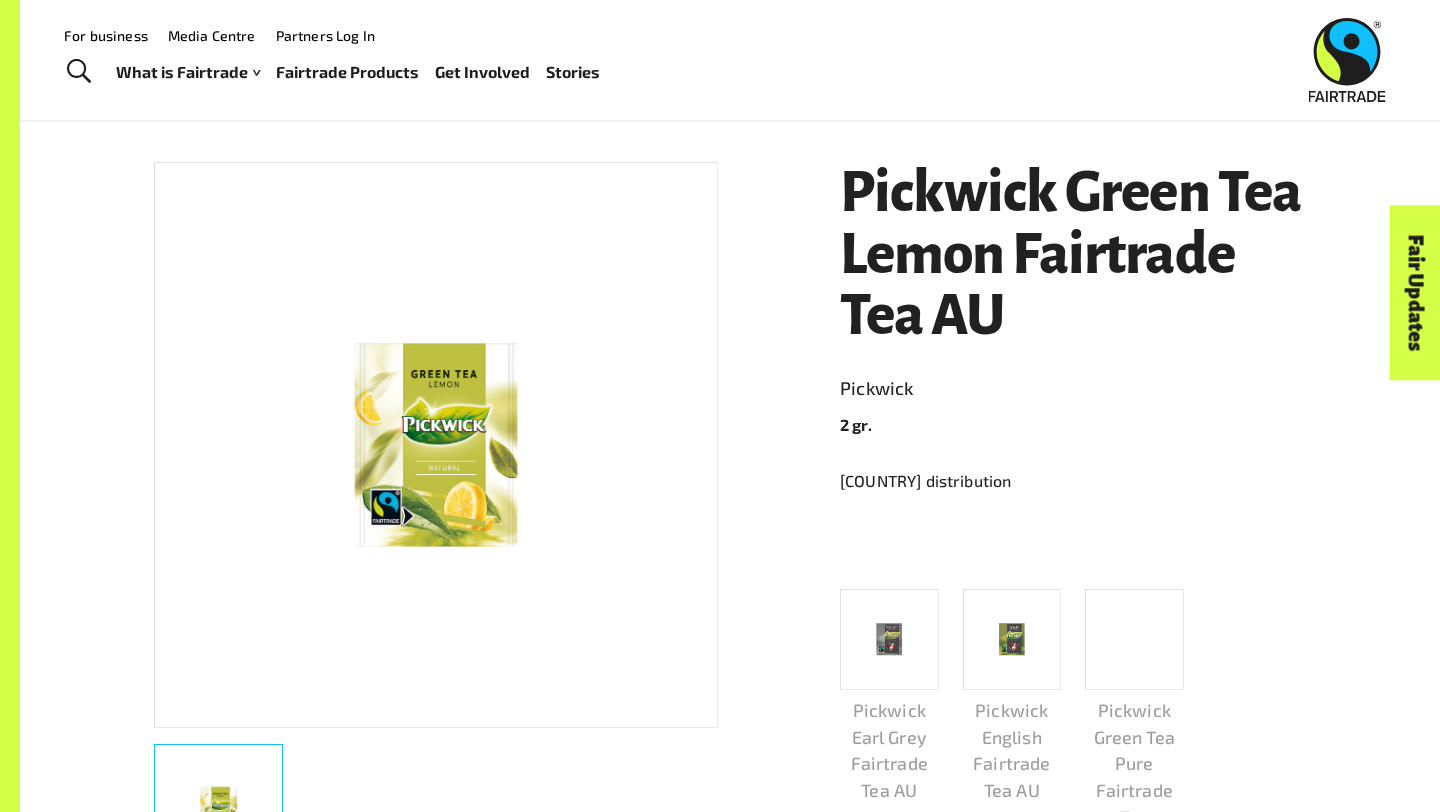 scroll, scrollTop: 228, scrollLeft: 0, axis: vertical 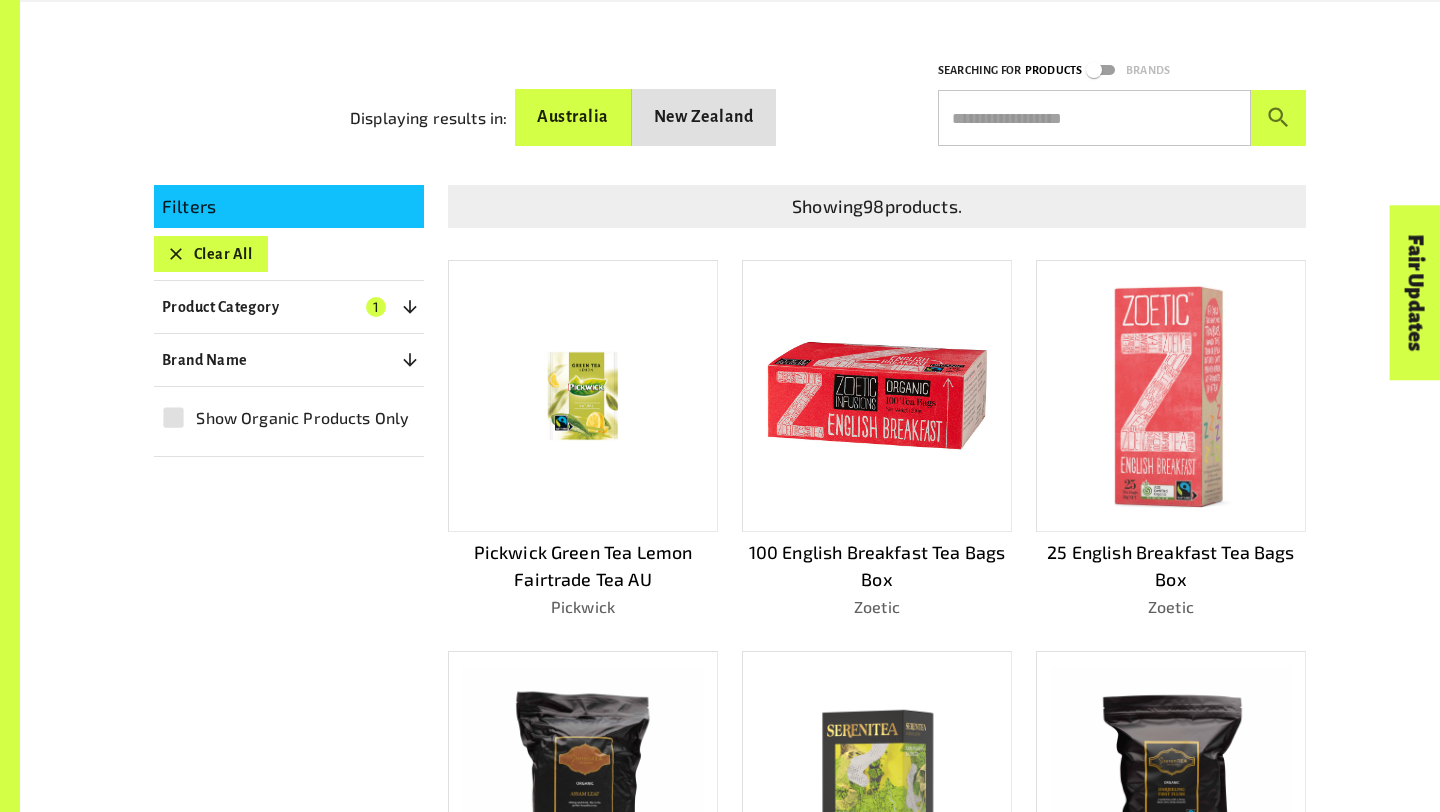 click at bounding box center (876, 396) 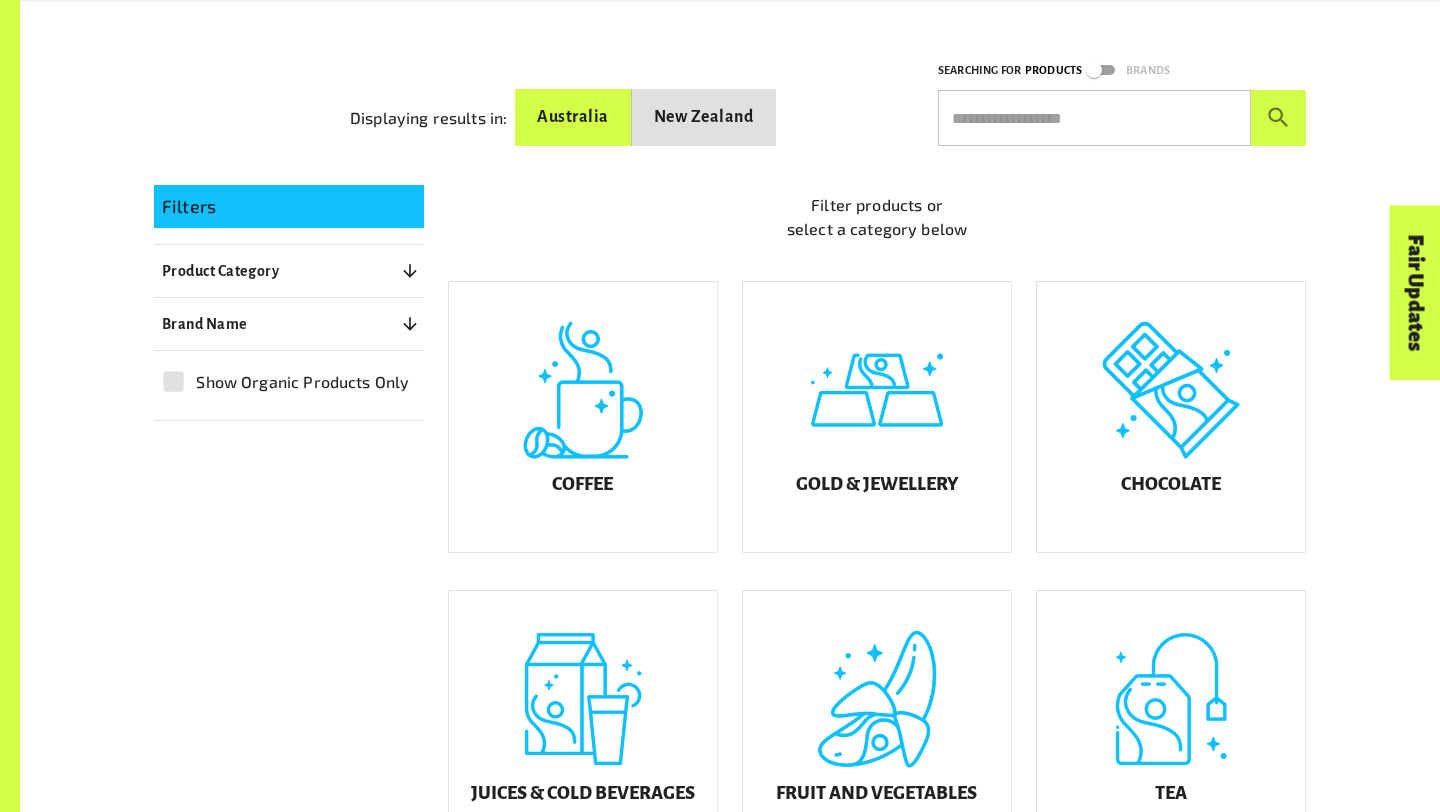 scroll, scrollTop: 520, scrollLeft: 0, axis: vertical 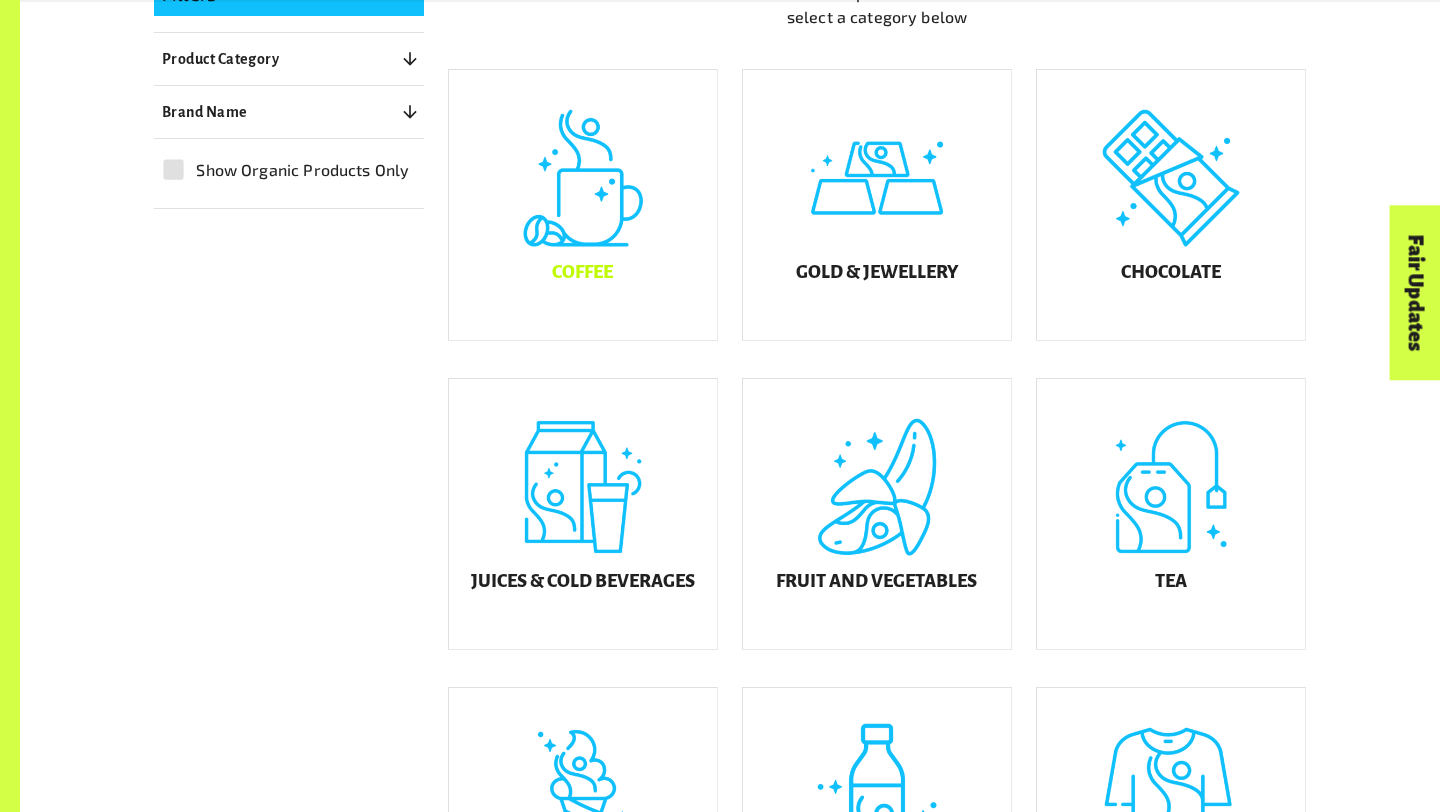 click on "Coffee" at bounding box center (583, 205) 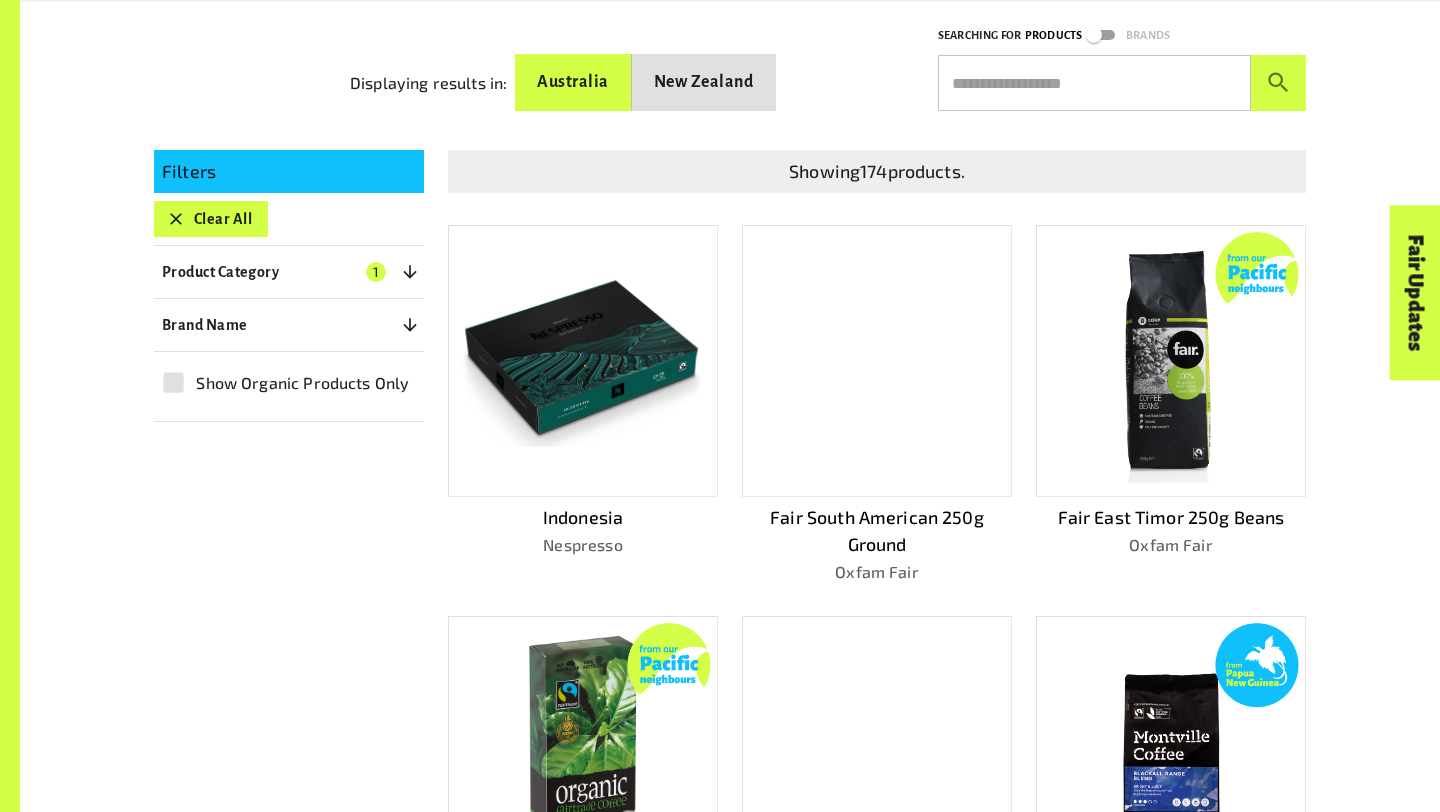 scroll, scrollTop: 388, scrollLeft: 0, axis: vertical 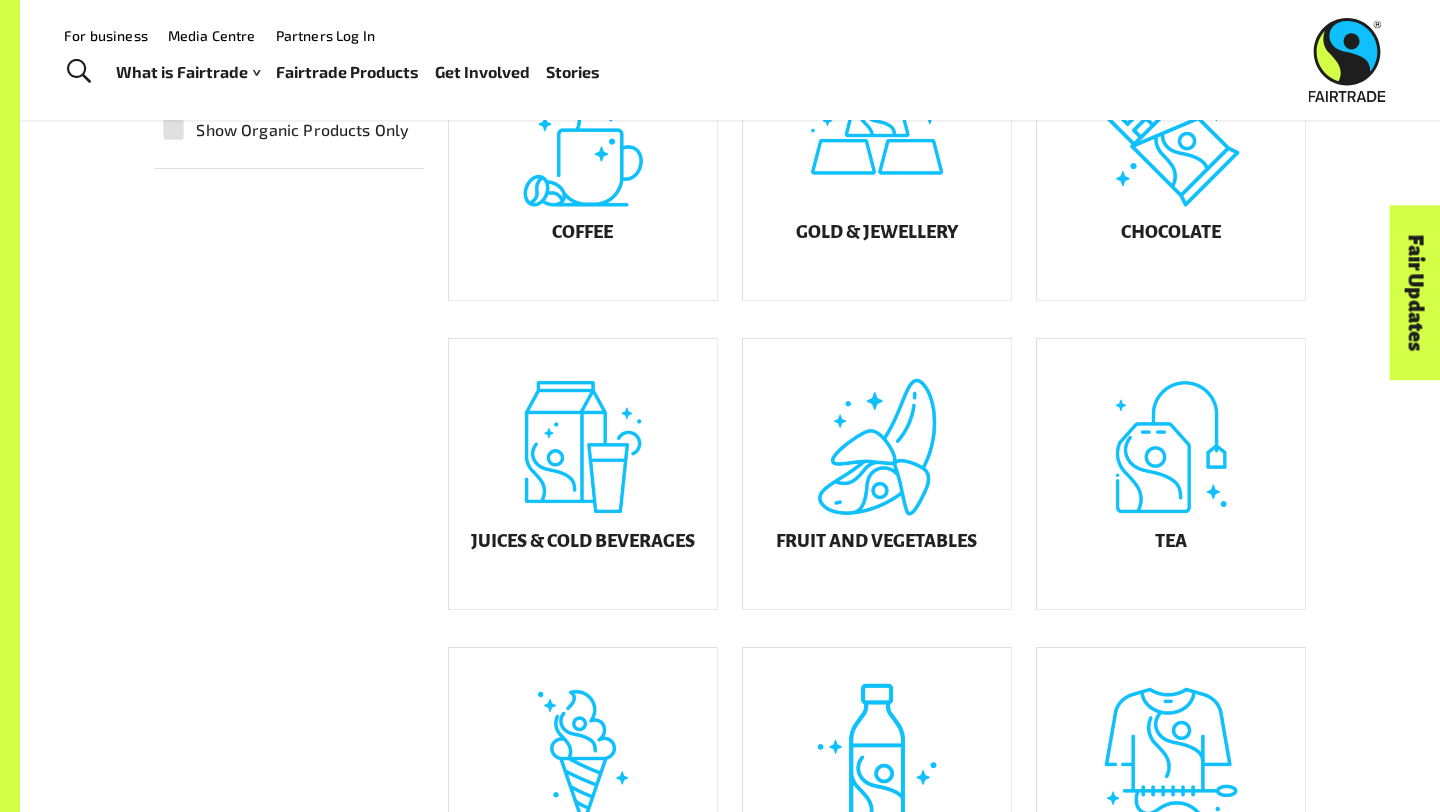 click on "Textile" at bounding box center (1171, 783) 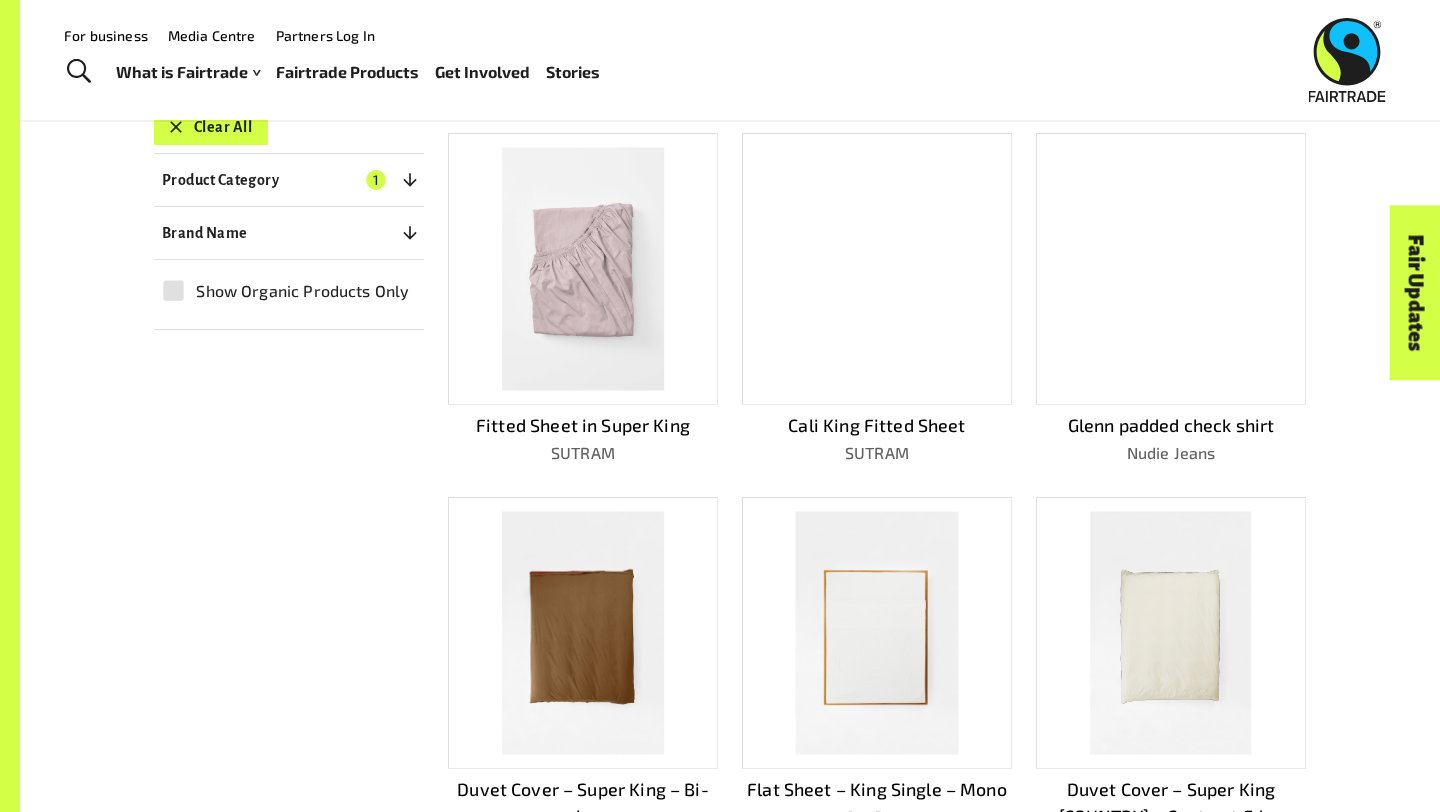 scroll, scrollTop: 465, scrollLeft: 0, axis: vertical 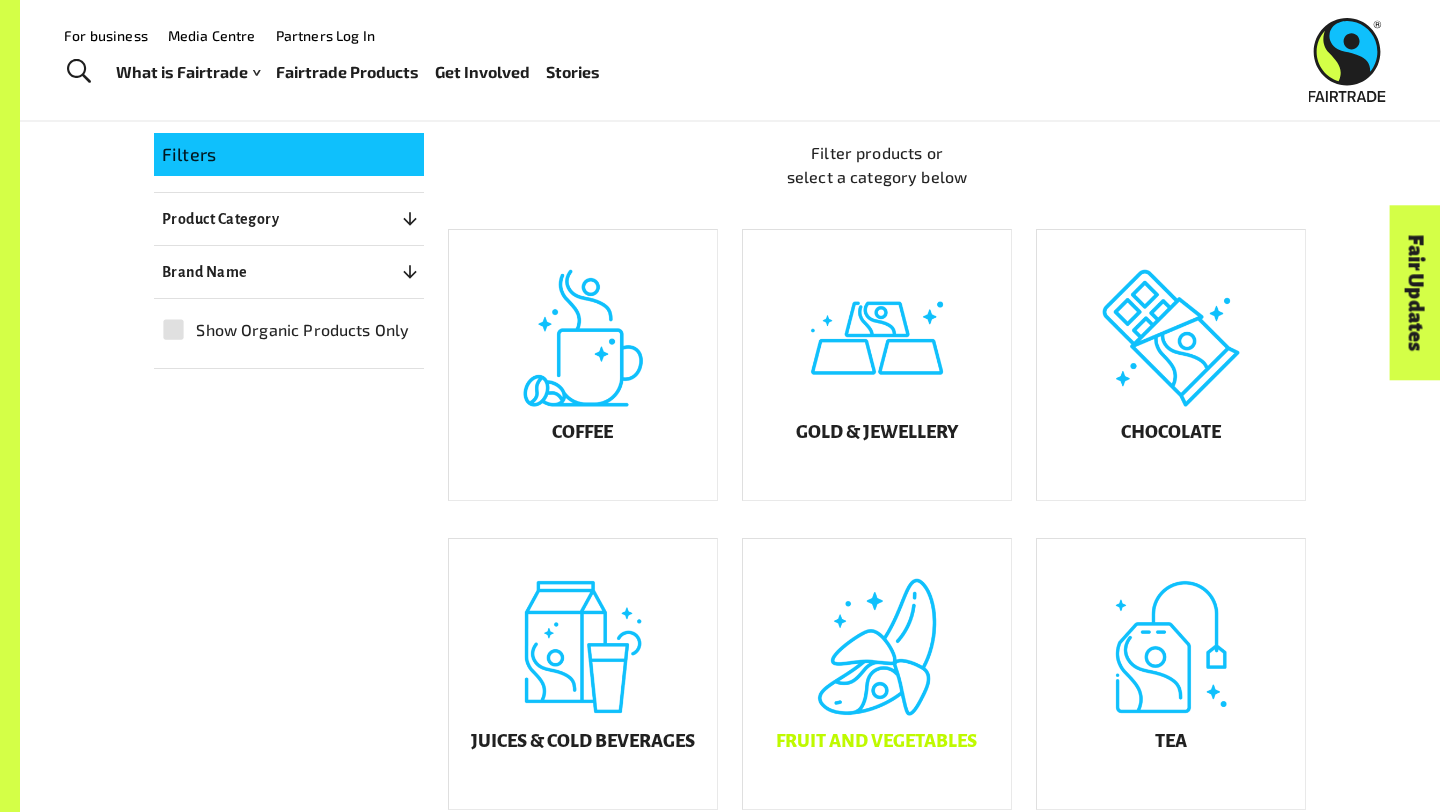 click on "Fruit and Vegetables" at bounding box center [877, 674] 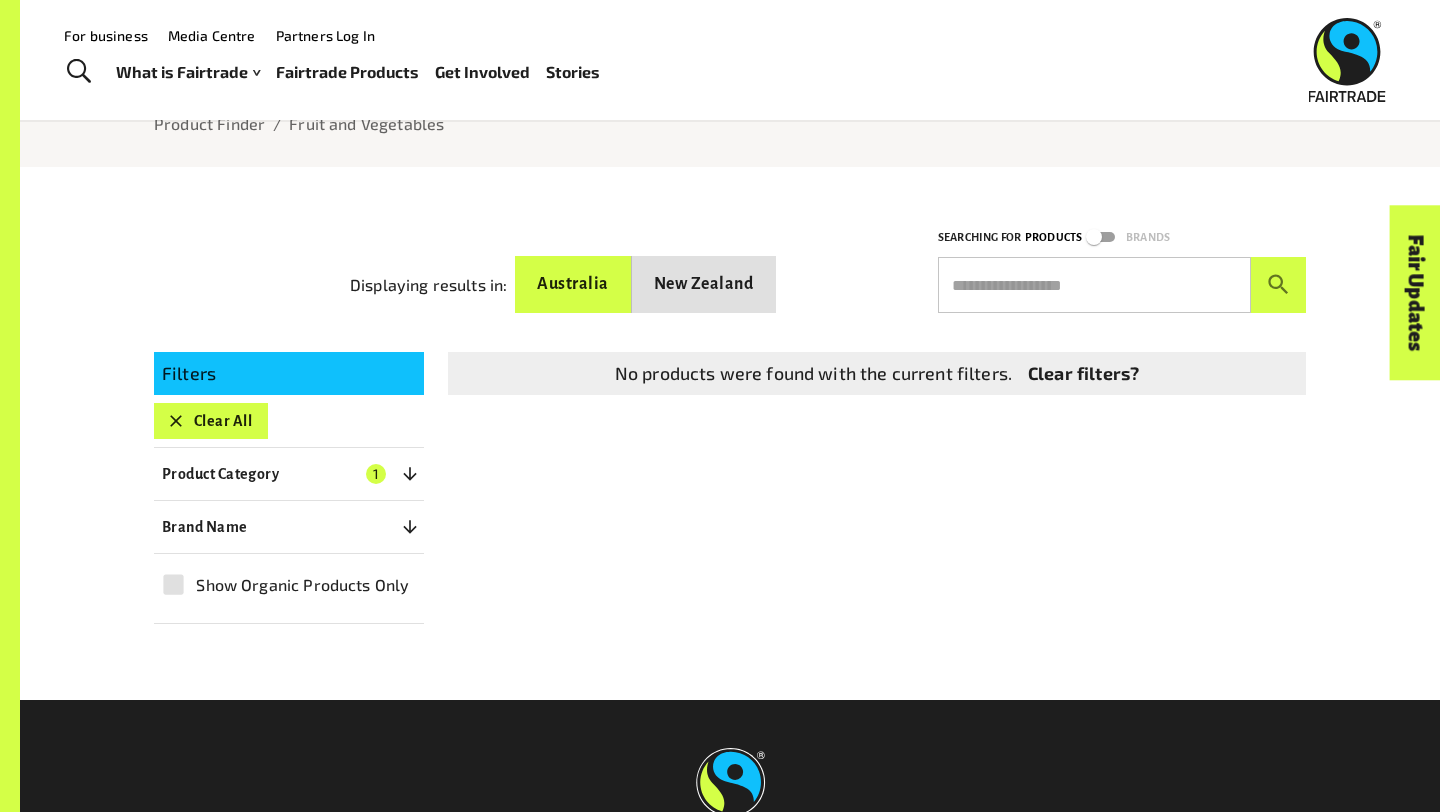 scroll, scrollTop: 167, scrollLeft: 0, axis: vertical 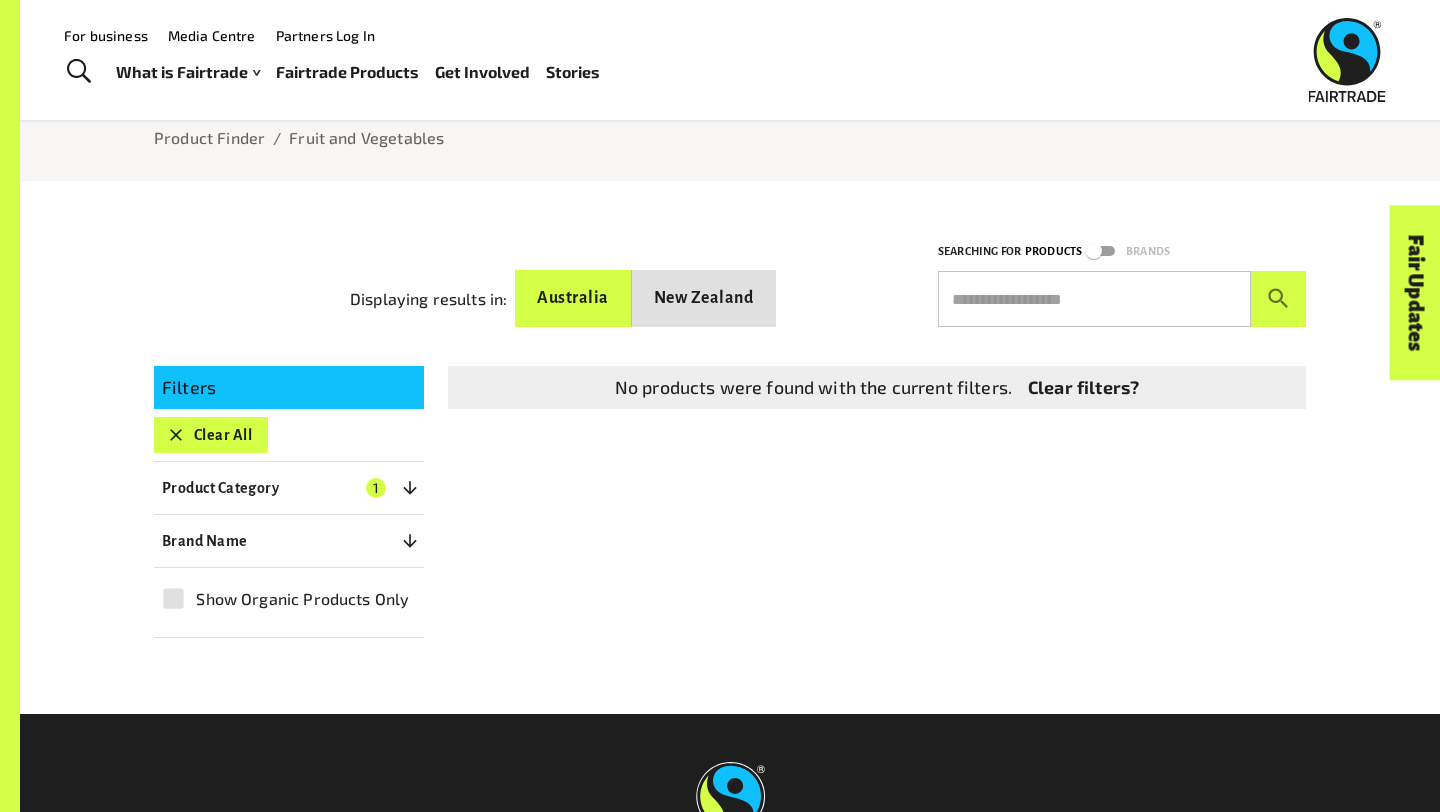 click on "New Zealand" at bounding box center [704, 298] 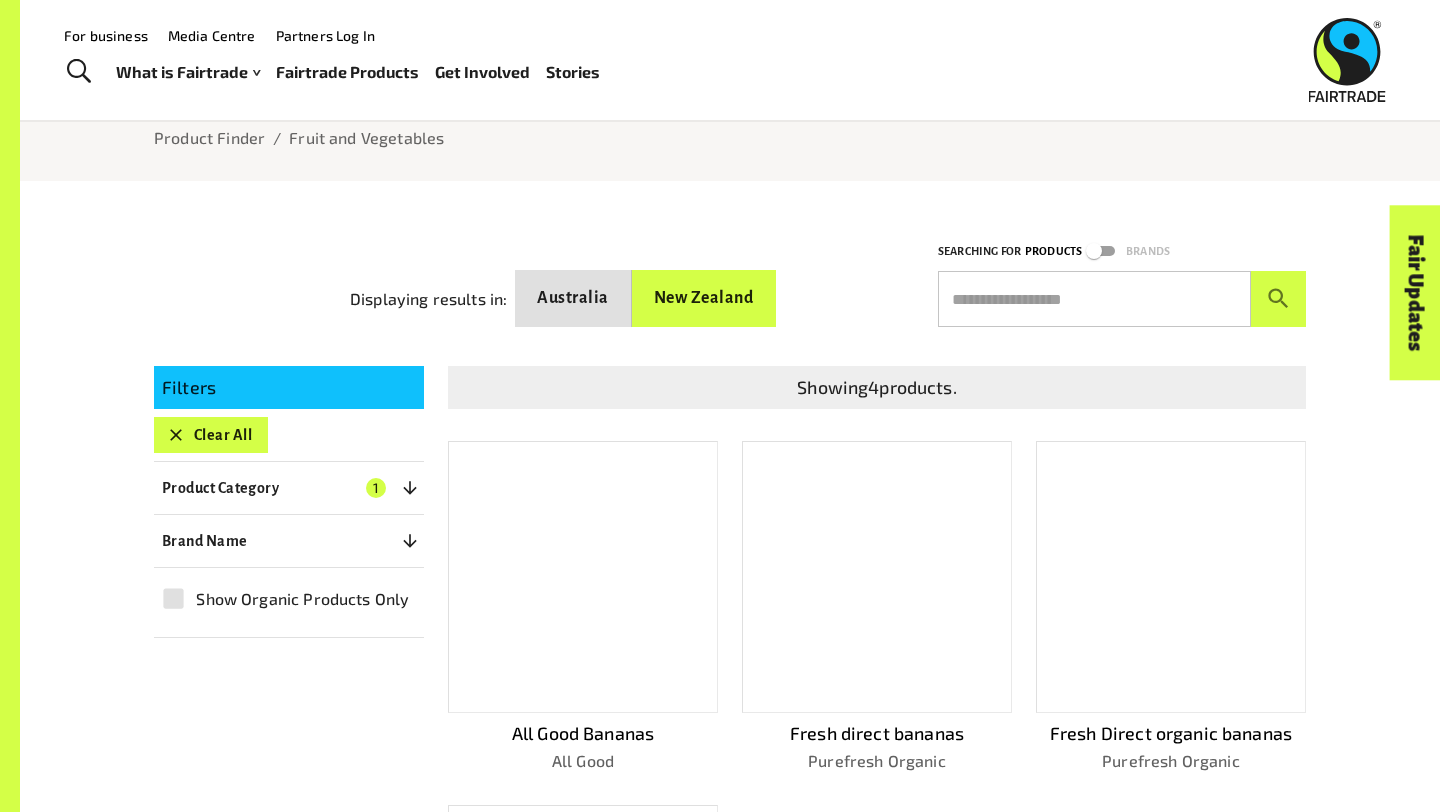 type 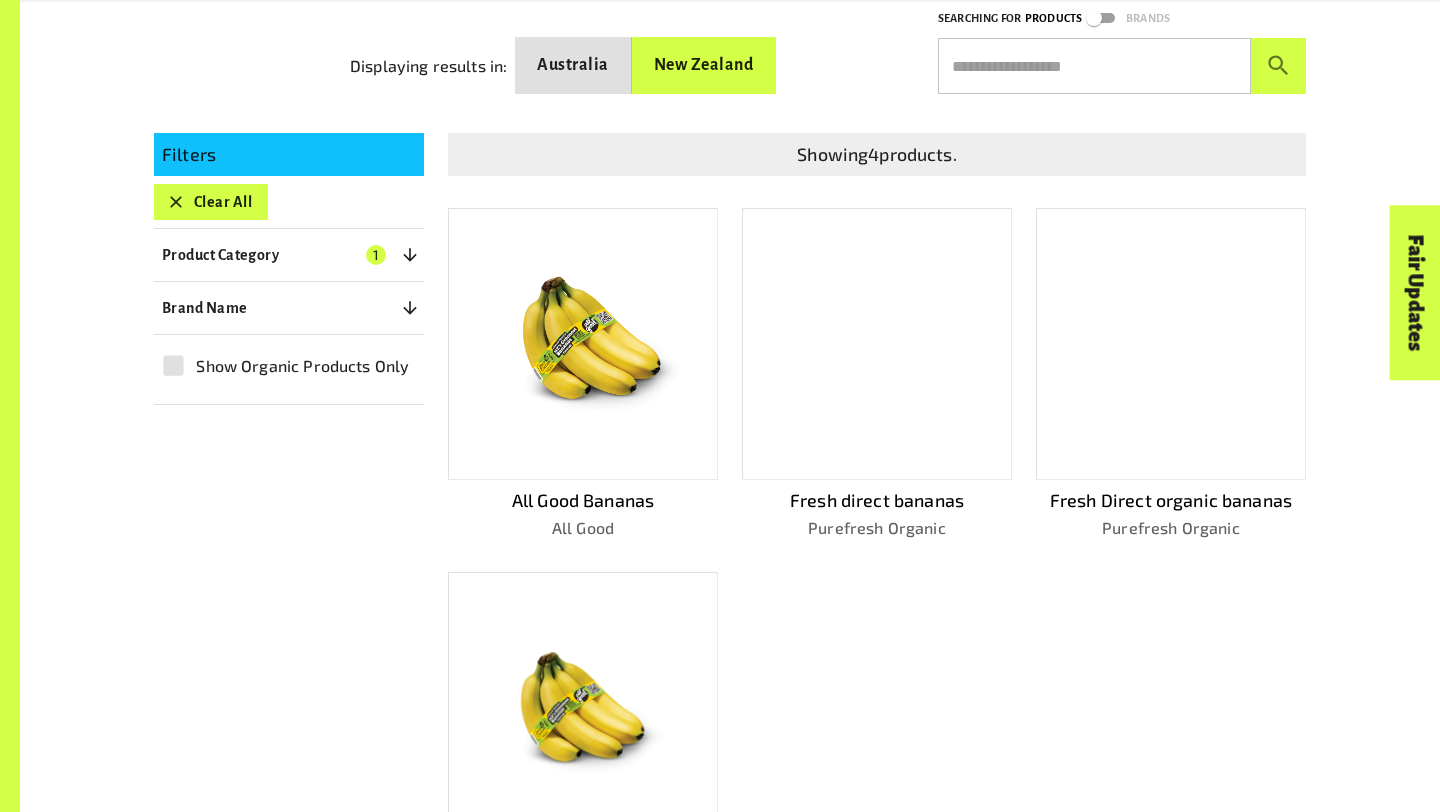 scroll, scrollTop: 407, scrollLeft: 0, axis: vertical 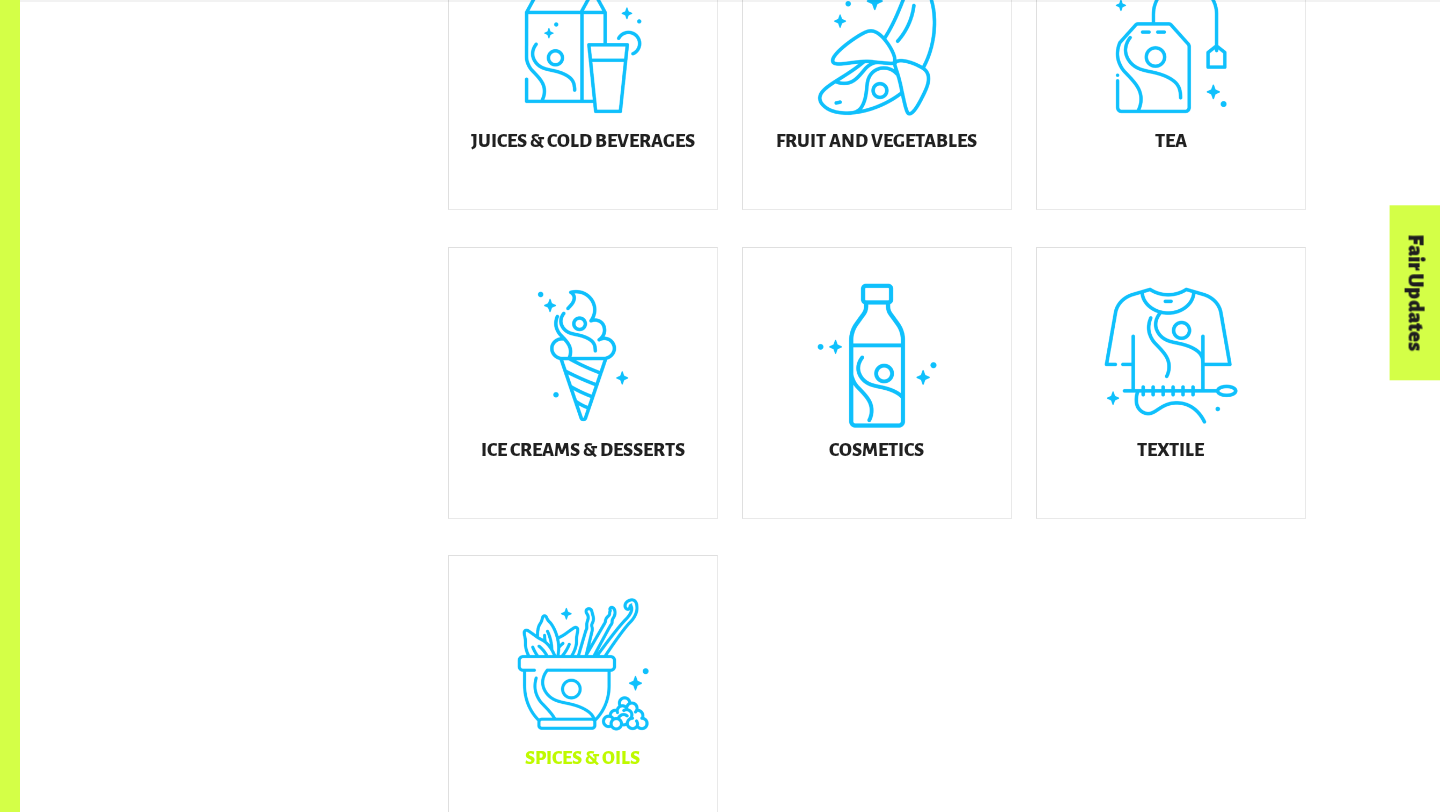 click on "Spices & Oils" at bounding box center (583, 691) 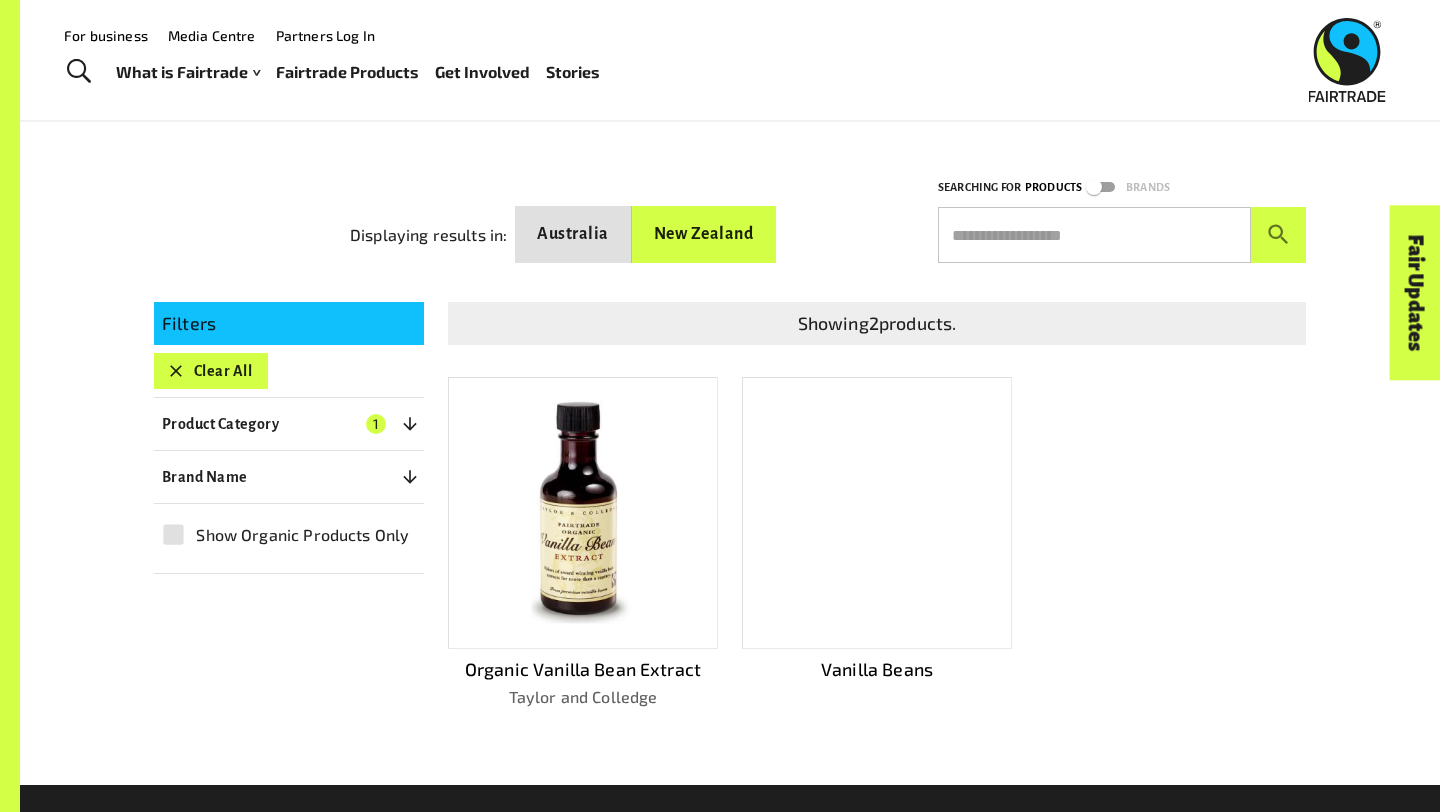 scroll, scrollTop: 222, scrollLeft: 0, axis: vertical 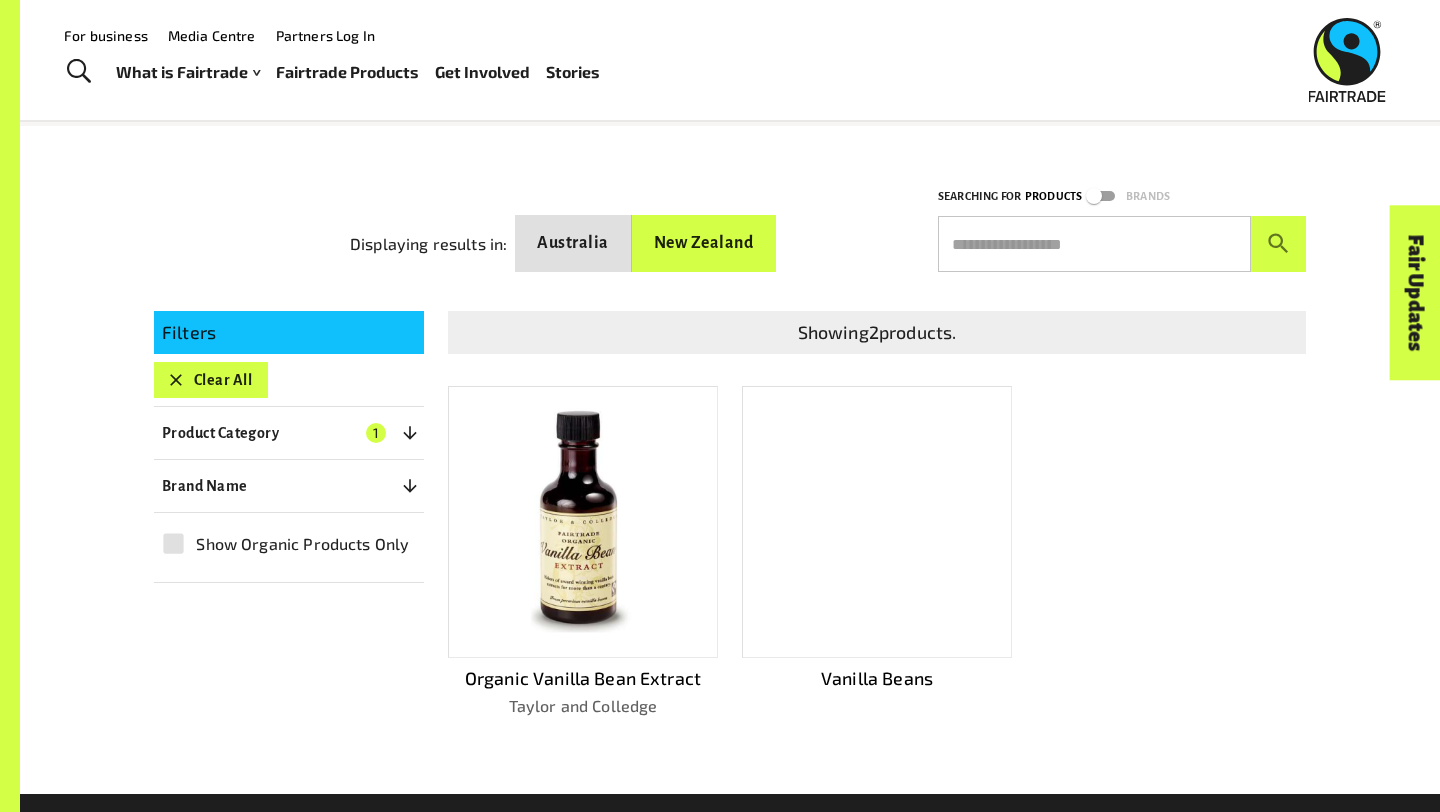 click on "Displaying results in: Australia New Zealand" at bounding box center [620, 231] 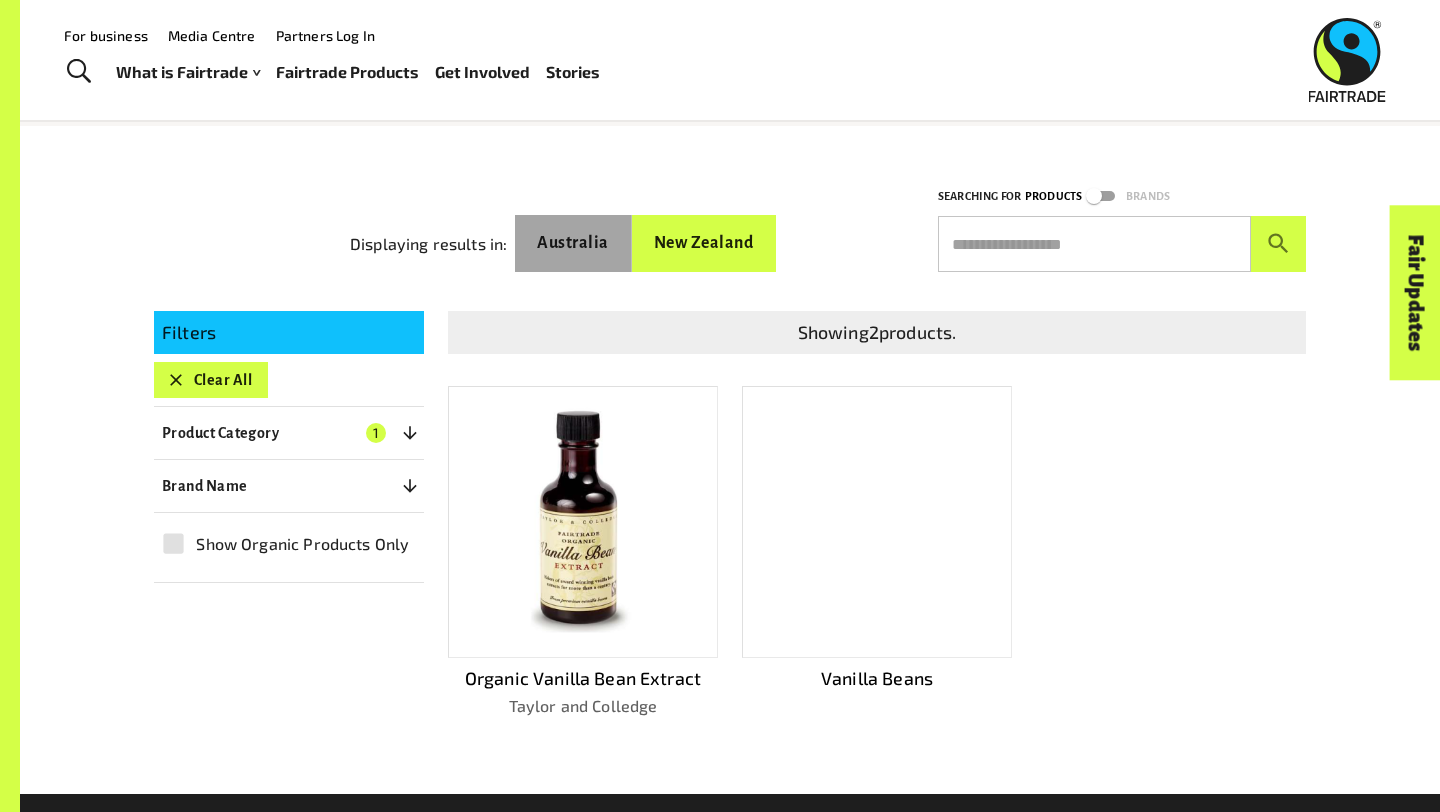 click on "Australia" at bounding box center (573, 243) 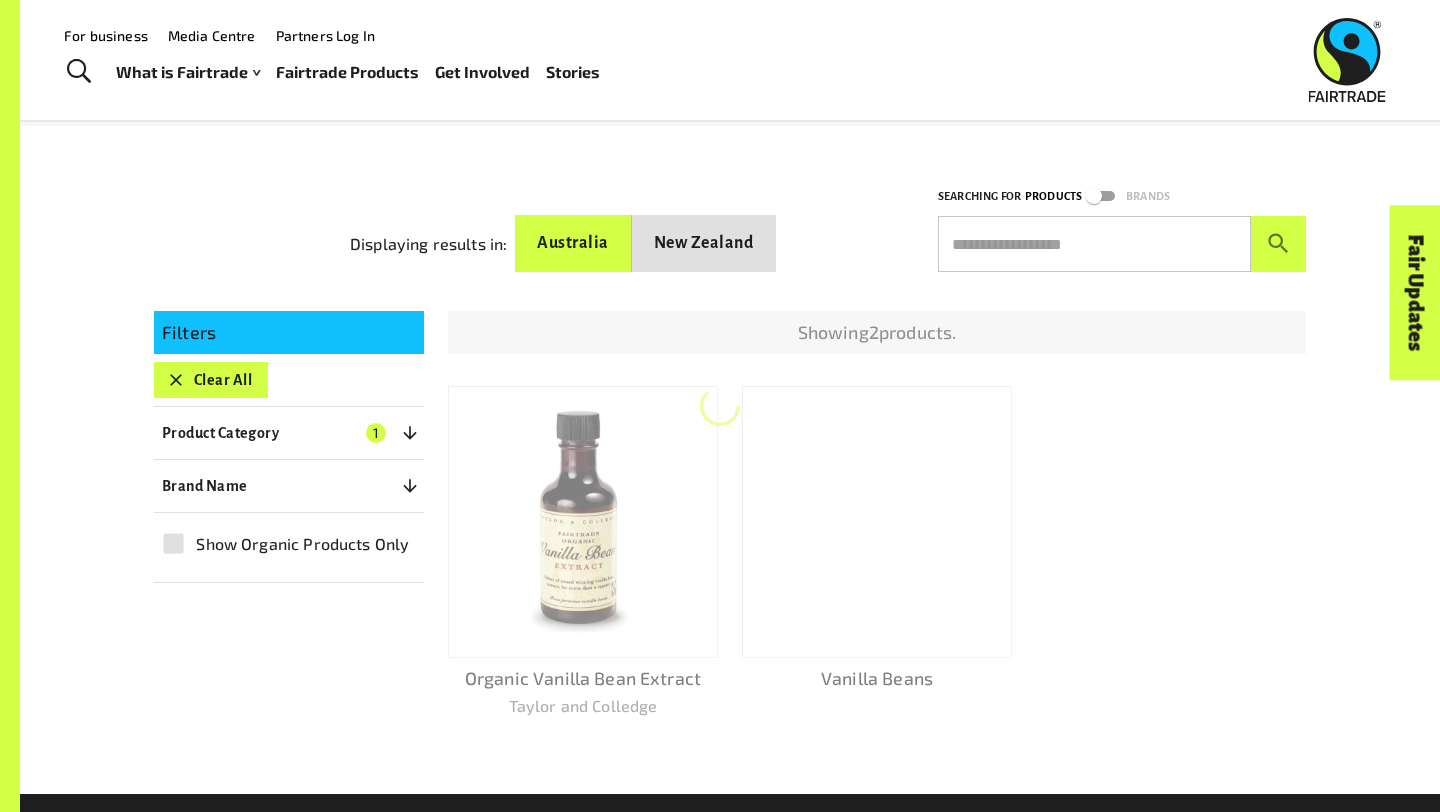 type 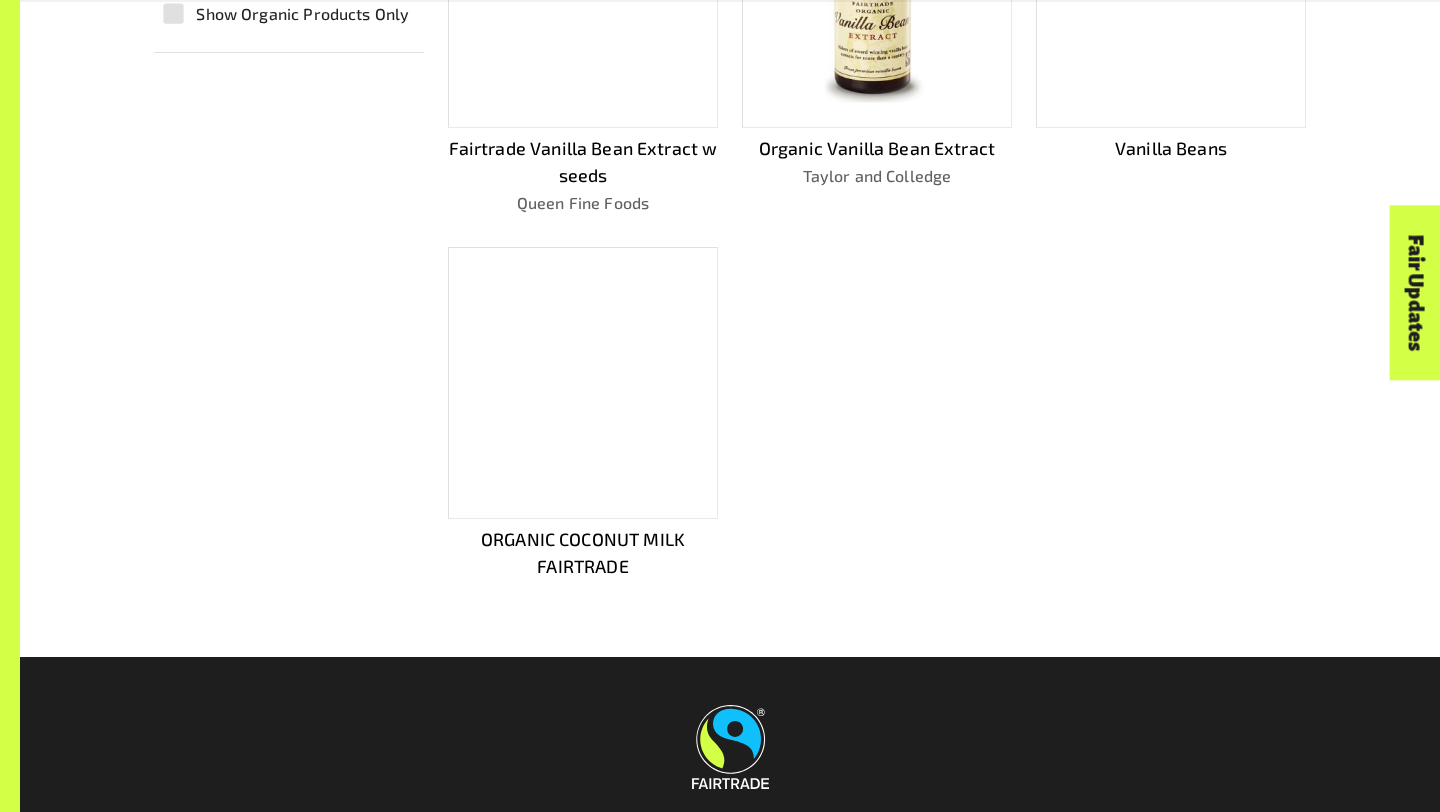 scroll, scrollTop: 782, scrollLeft: 0, axis: vertical 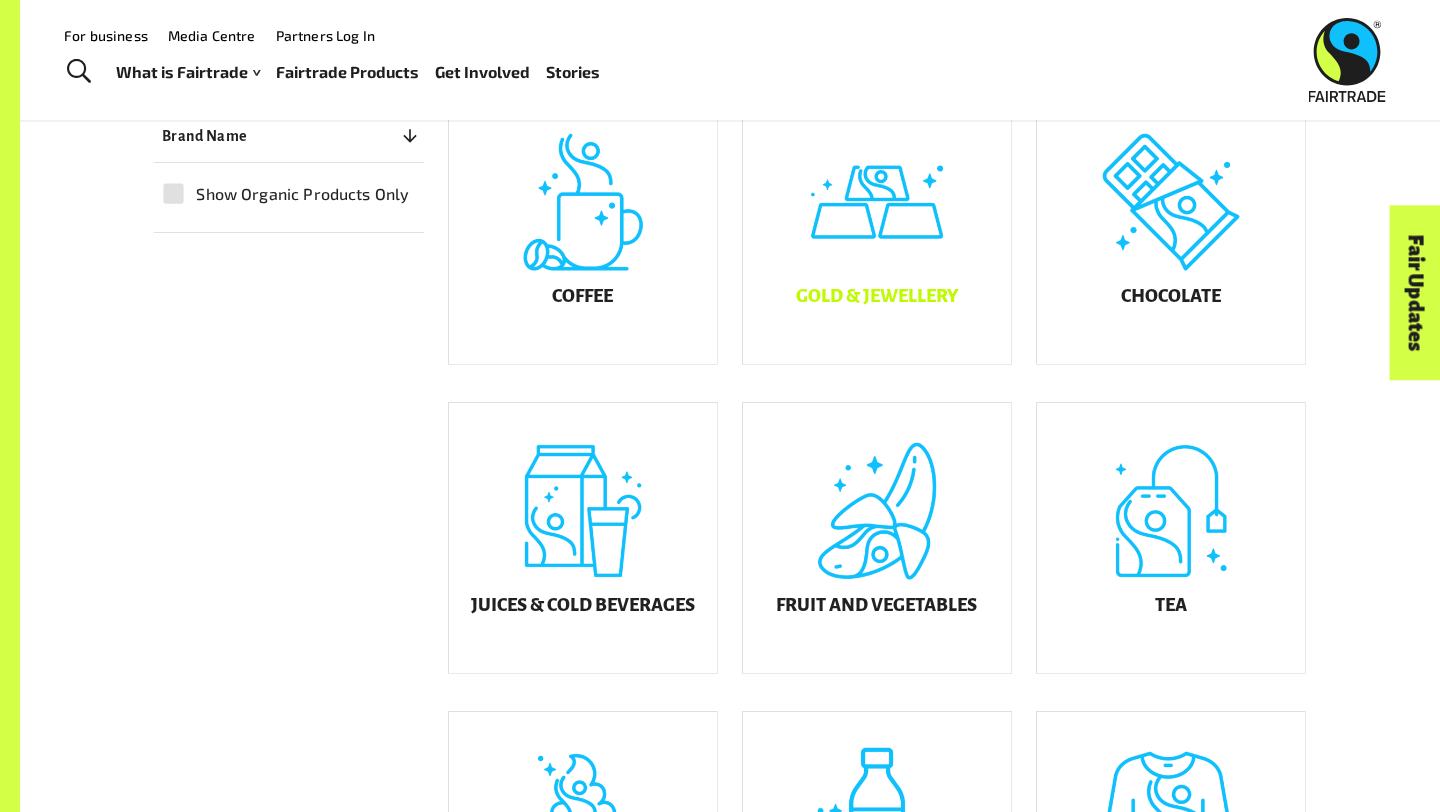 click on "Gold & Jewellery" at bounding box center (877, 297) 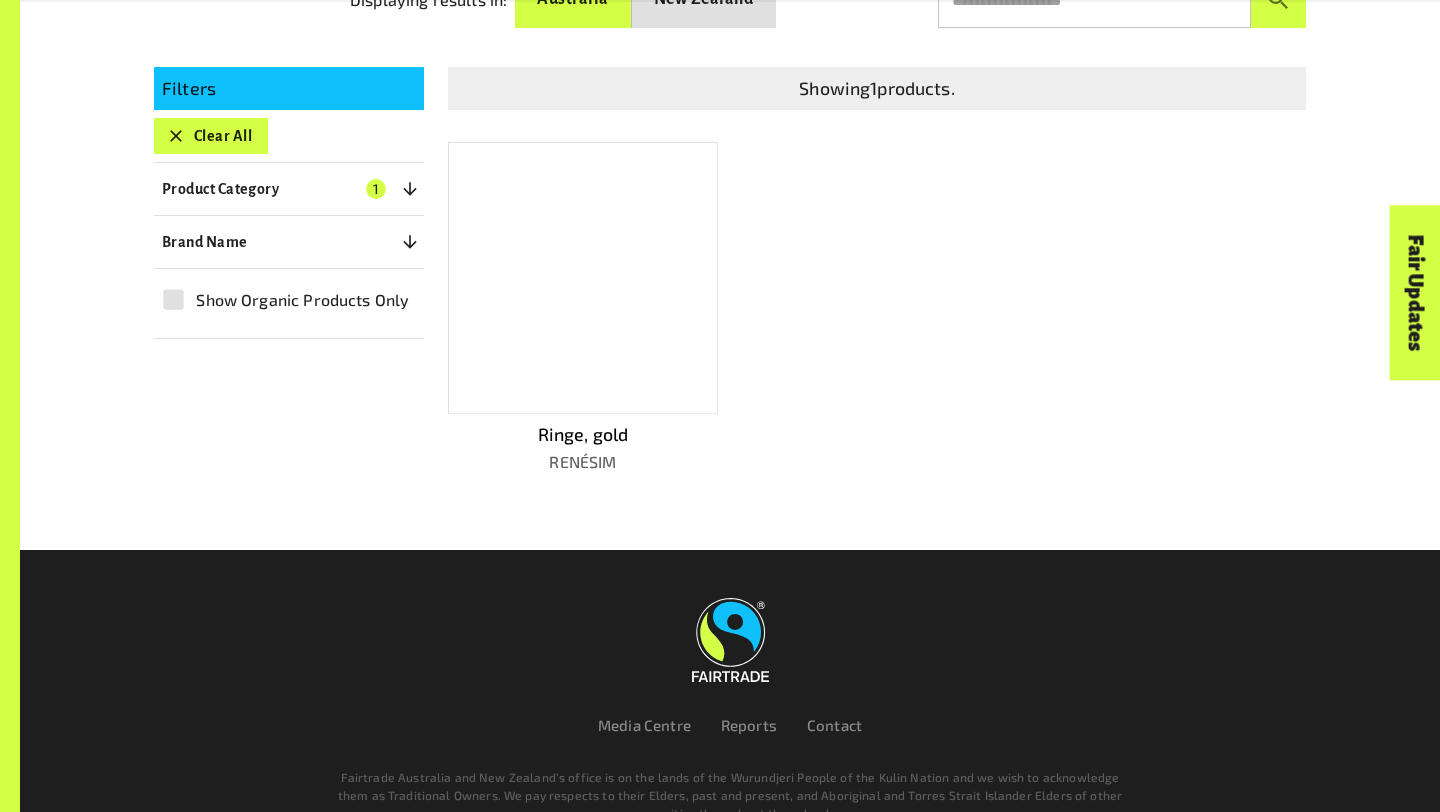 scroll, scrollTop: 470, scrollLeft: 0, axis: vertical 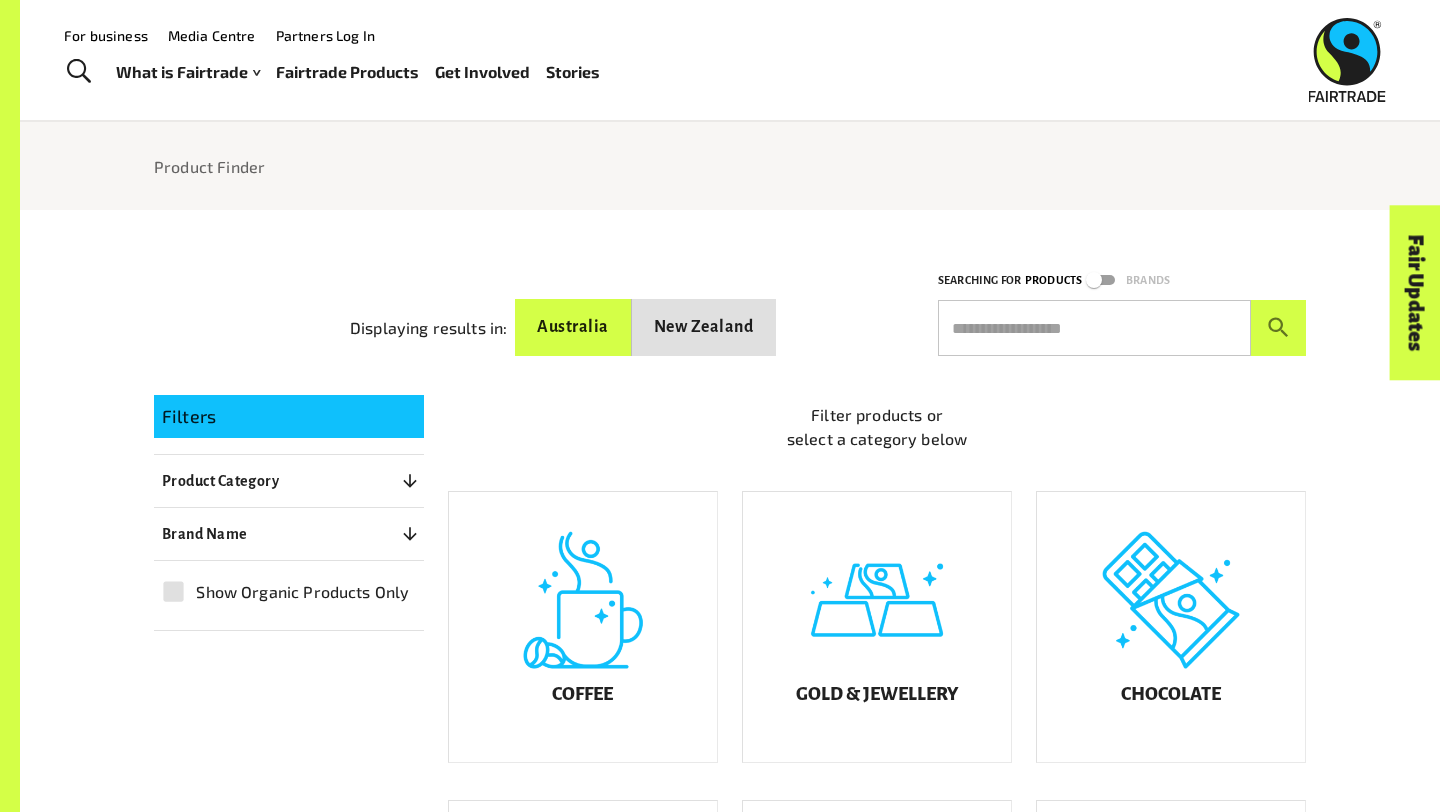 click on "Product Category 0" at bounding box center [289, 481] 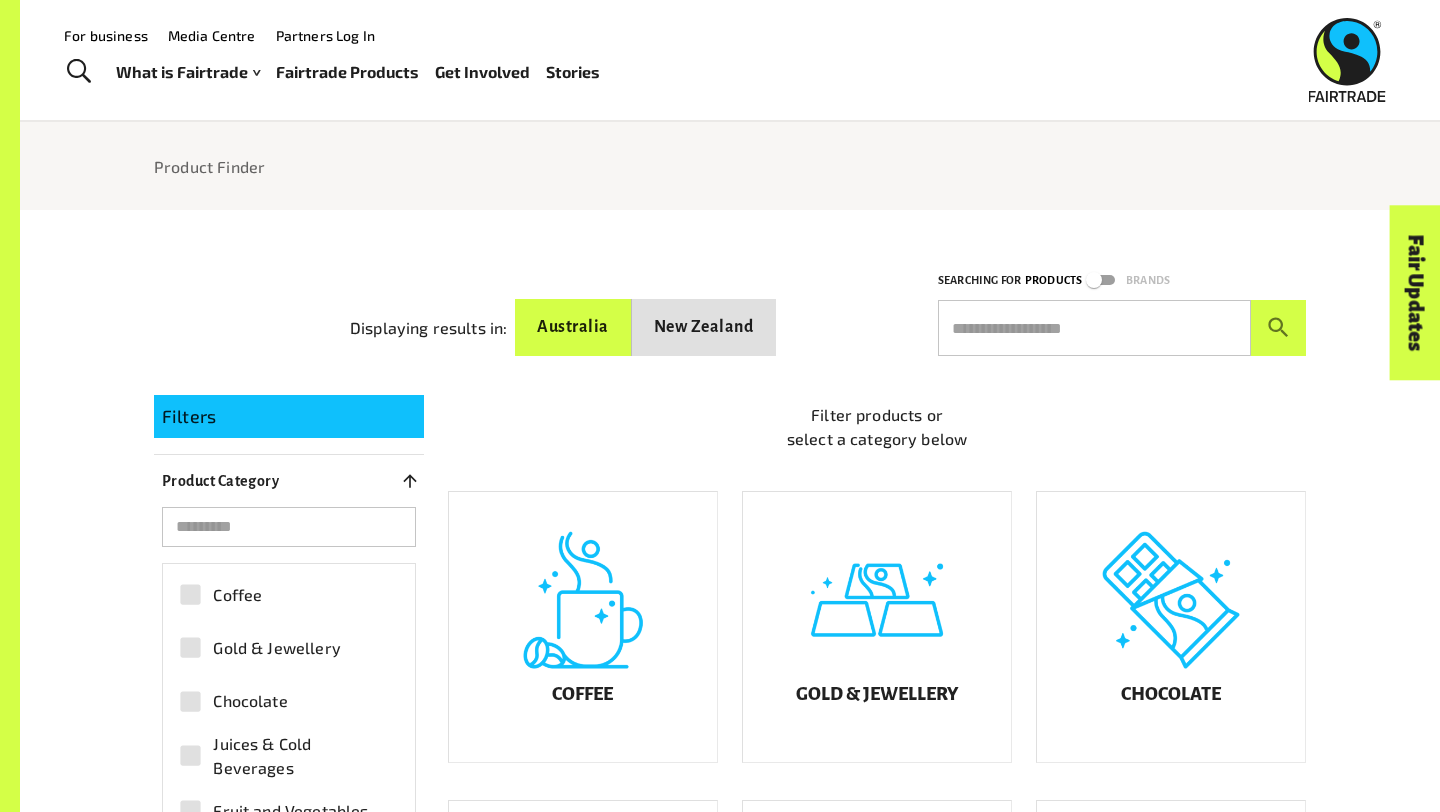 type 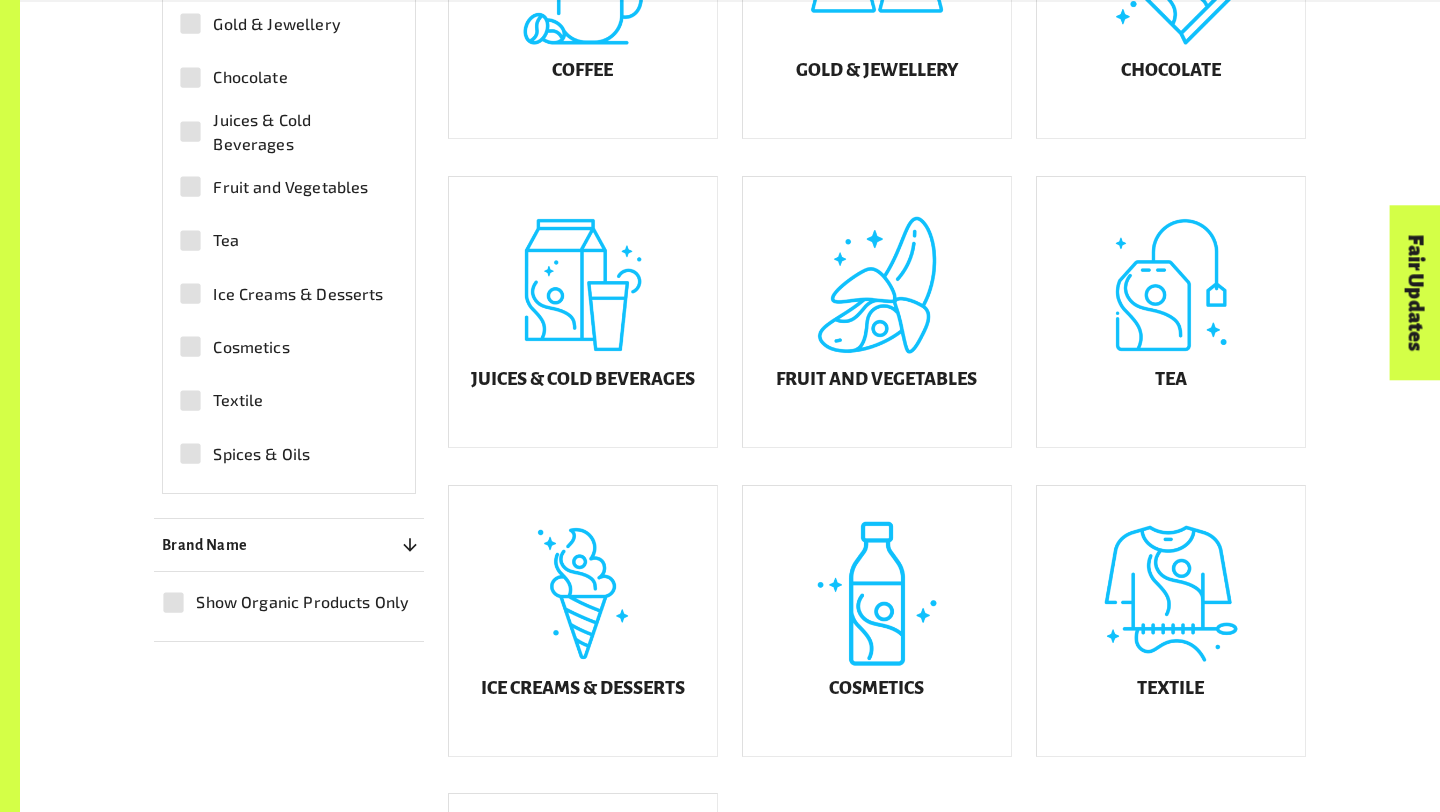 scroll, scrollTop: 778, scrollLeft: 0, axis: vertical 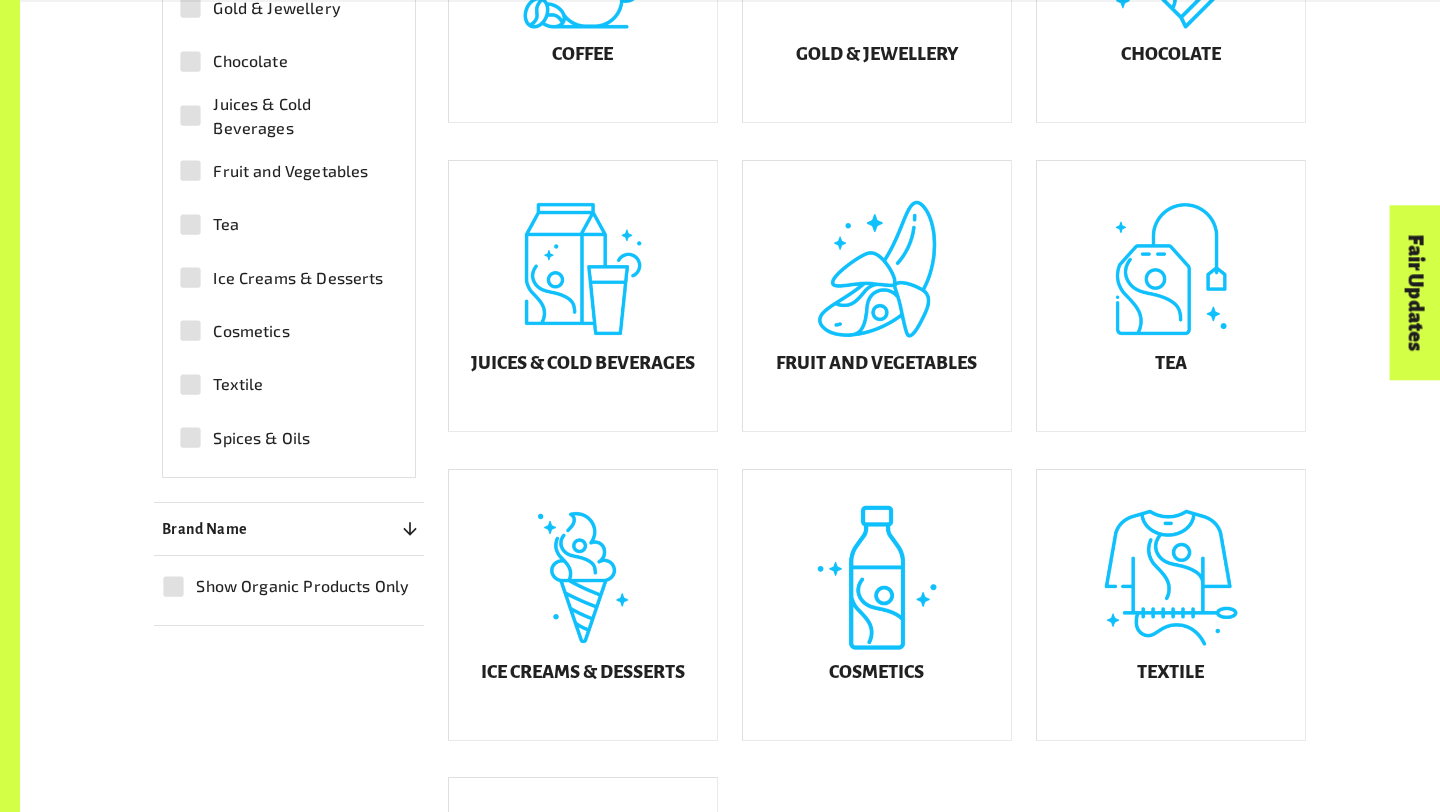 click on "Filters Product Category 0 ​ Coffee Gold & Jewellery Chocolate Juices & Cold Beverages Fruit and Vegetables Tea Ice Creams & Desserts Cosmetics Textile Spices & Oils Brand Name 0 ​ Ada Cosmetics Addington Adobe Reserva All Good Antico Coffee Avalanche Barossa Coffee Roasters Bay Beans Bean Ground & Drunk Beechs Fine Chocolates Belvas Ben & Jerry's Bennetto's Biobean Bon Accord BOVETTI Bun Coffee Caddies Caffe Prima Caffe' Carraro Caffe' Mauro Caroma Choceur Chocolate and Love Coffea Coffee Coffex Coffee Coffix Coles comazo Comazo Earth Conscious Step Cottle Coffee Custom Coffees Customised Coffee Brands Deavas DEDICATED Dingo Republic Eco.Logic EcoBags Elemental Elemental Reserva Ethletic Etiko FAIR CARE Genovese Global Café Direct Goki Good Fortune Coffee Good Things Gravity Green Barista GREIFF Griffiths Bros Halo Coffee Health Pak House of March iChoc Jasper Jed's Jinta Just Planet Karma Cola Kimbo Kokako Kowtow La'vita Lazzio Leaf and Berry Let's Go Nature'al Little Owl Coffee Macpac Marcafè Mullin" at bounding box center (289, 190) 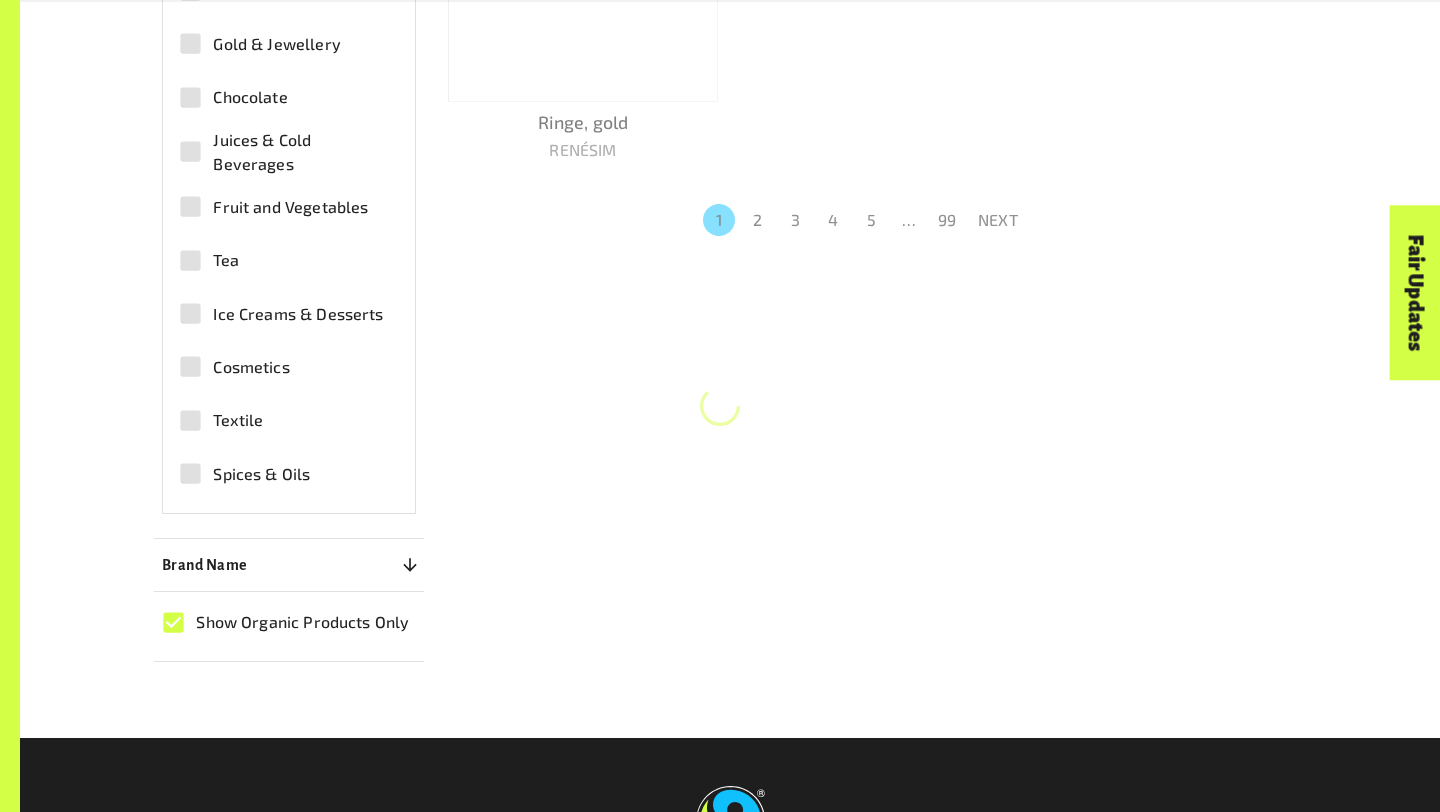 scroll, scrollTop: 814, scrollLeft: 0, axis: vertical 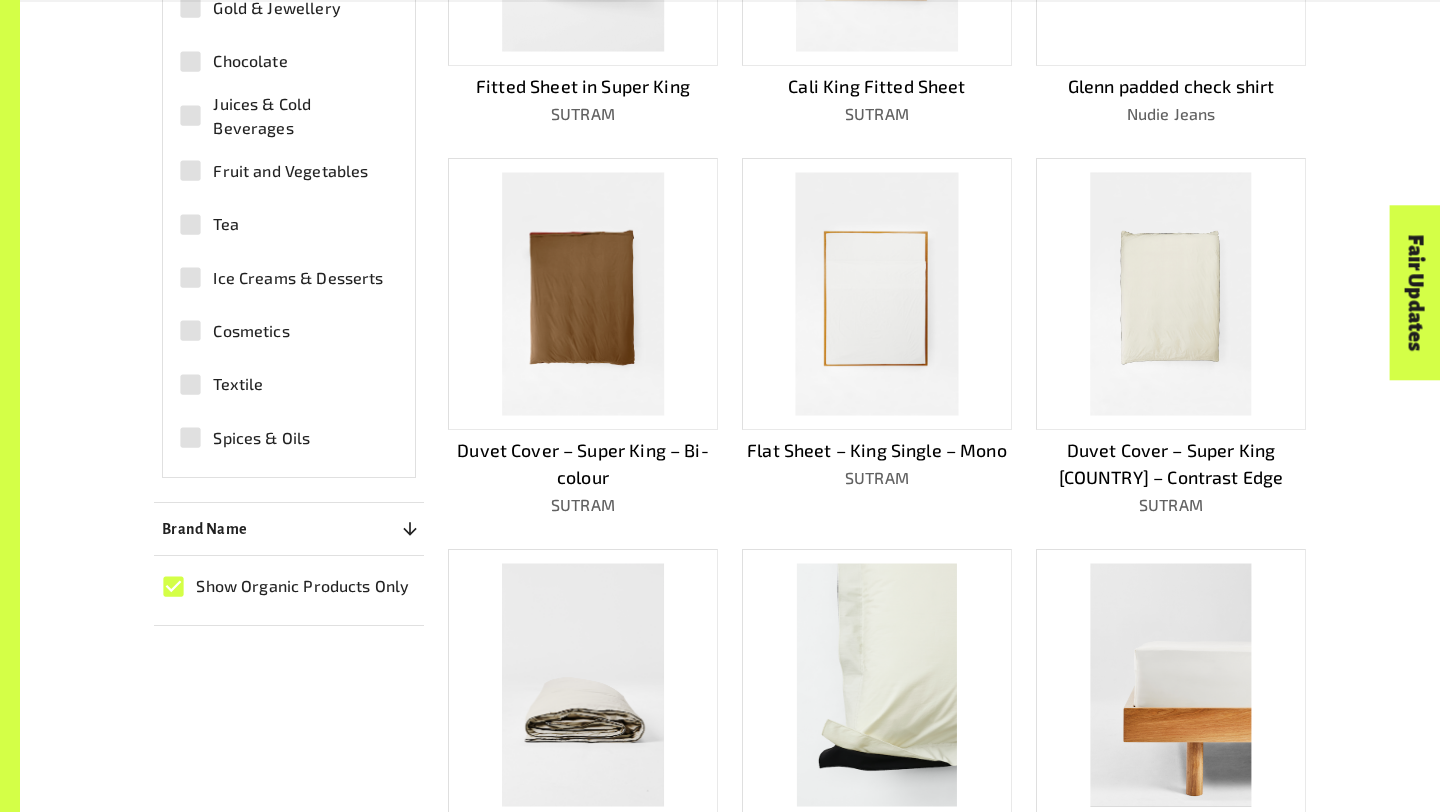 click on "Filters Clear All Product Category 0 ​ Coffee Gold & Jewellery Chocolate Juices & Cold Beverages Fruit and Vegetables Tea Ice Creams & Desserts Cosmetics Textile Spices & Oils Brand Name 0 ​ Ada Cosmetics Addington Adobe Reserva All Good Antico Coffee Avalanche Barossa Coffee Roasters Bay Beans Bean Ground & Drunk Beechs Fine Chocolates Belvas Ben & Jerry's Bennetto's Biobean Bon Accord BOVETTI Bun Coffee Caddies Caffe Prima Caffe' Carraro Caffe' Mauro Caroma Choceur Chocolate and Love Coffea Coffee Coffex Coffee Coffix Coles comazo Comazo Earth Conscious Step Cottle Coffee Custom Coffees Customised Coffee Brands Deavas DEDICATED Dingo Republic Eco.Logic EcoBags Elemental Elemental Reserva Ethletic Etiko FAIR CARE Genovese Global Café Direct Goki Good Fortune Coffee Good Things Gravity Green Barista GREIFF Griffiths Bros Halo Coffee Health Pak House of March iChoc Jasper Jed's Jinta Just Planet Karma Cola Kimbo Kokako Kowtow La'vita Lazzio Leaf and Berry Let's Go Nature'al Little Owl Coffee Macpac Mullin" at bounding box center (289, 172) 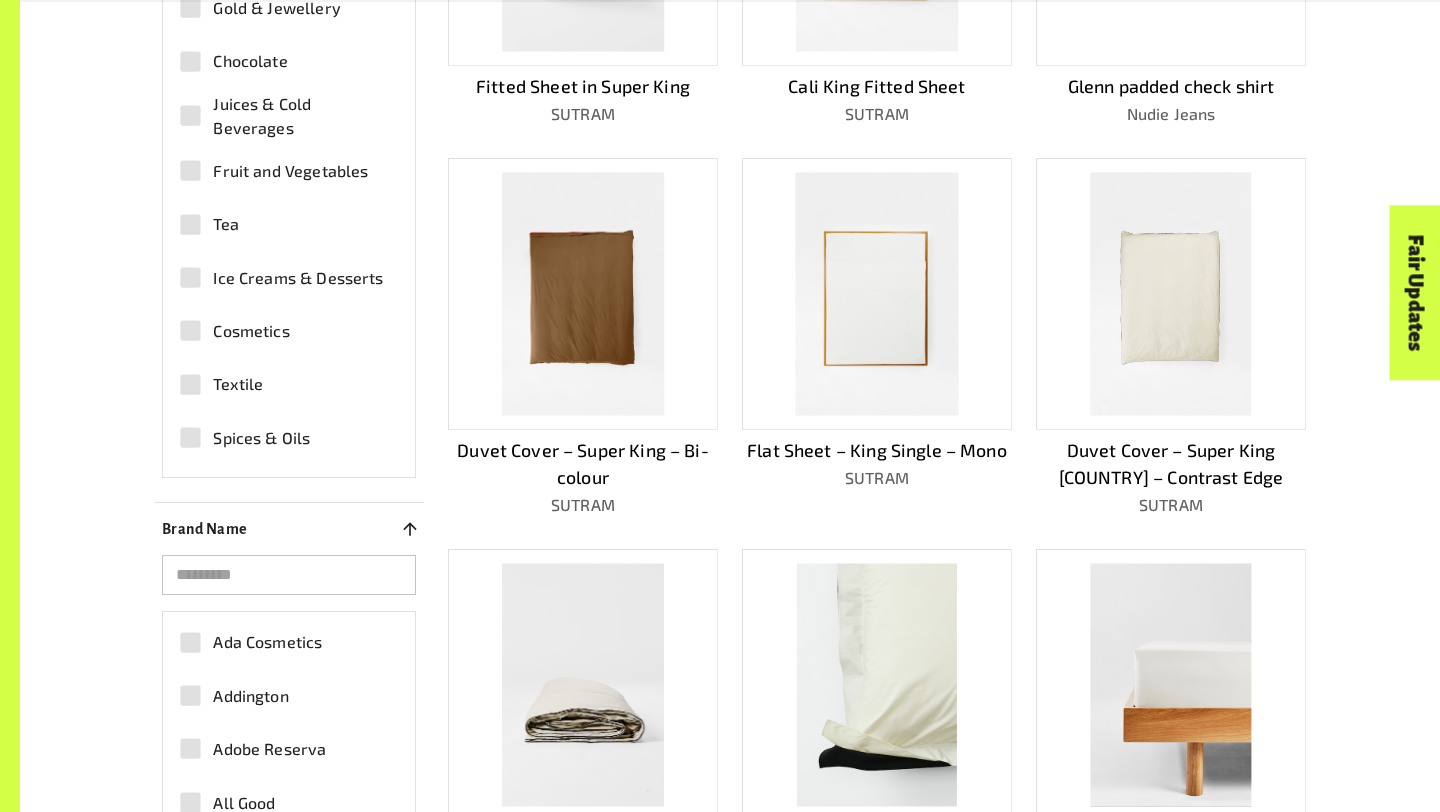type 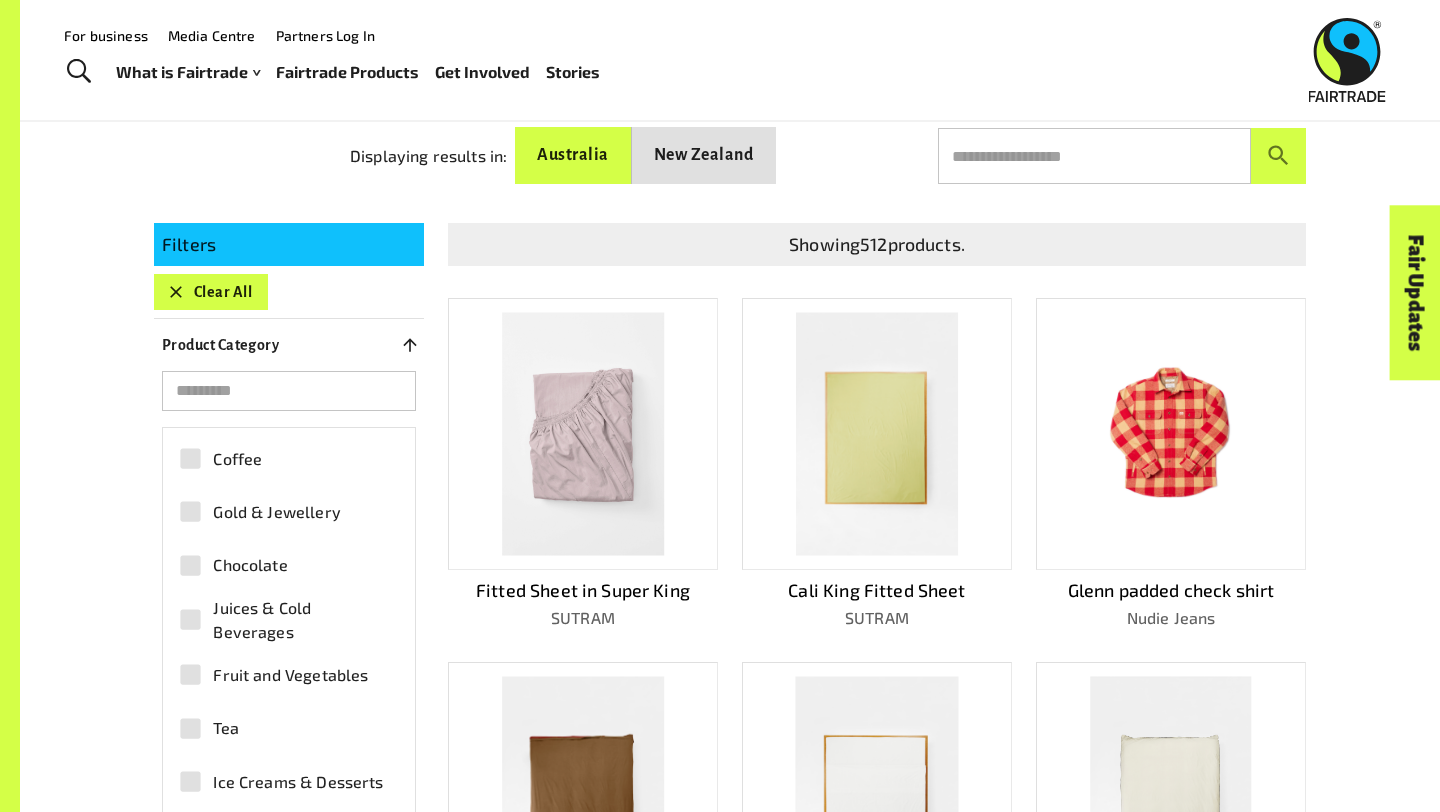 scroll, scrollTop: 294, scrollLeft: 0, axis: vertical 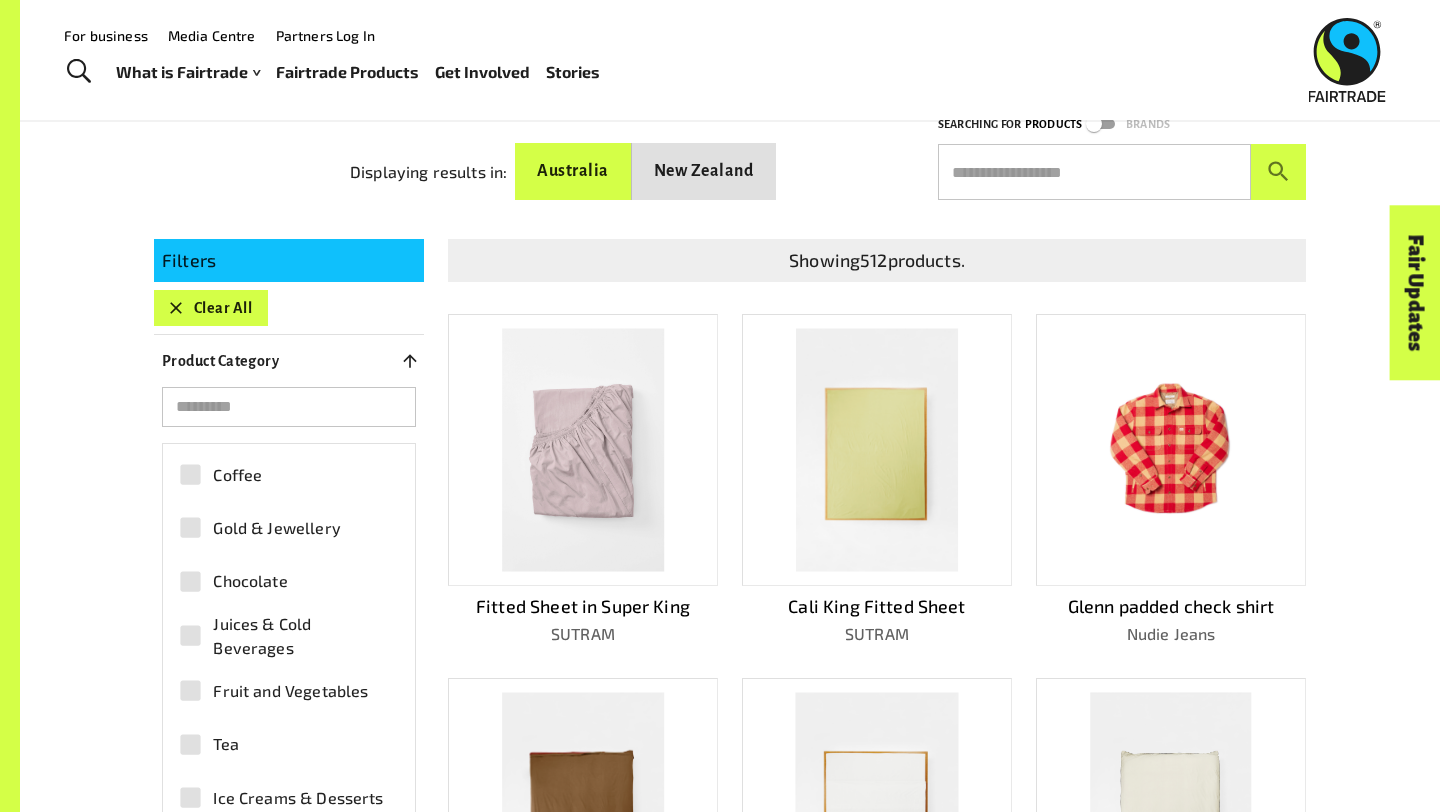 click on "Filters Clear All Product Category 0 ​ Coffee Gold & Jewellery Chocolate Juices & Cold Beverages Fruit and Vegetables Tea Ice Creams & Desserts Cosmetics Textile Spices & Oils Brand Name 0 ​ Ada Cosmetics Addington Adobe Reserva All Good Antico Coffee Avalanche Barossa Coffee Roasters Bay Beans Bean Ground & Drunk Beechs Fine Chocolates Belvas Ben & Jerry's Bennetto's Biobean Bon Accord BOVETTI Bun Coffee Caddies Caffe Prima Caffe' Carraro Caffe' Mauro Caroma Choceur Chocolate and Love Coffea Coffee Coffex Coffee Coffix Coles comazo Comazo Earth Conscious Step Cottle Coffee Custom Coffees Customised Coffee Brands Deavas DEDICATED Dingo Republic Eco.Logic EcoBags Elemental Elemental Reserva Ethletic Etiko FAIR CARE Genovese Global Café Direct Goki Good Fortune Coffee Good Things Gravity Green Barista GREIFF Griffiths Bros Halo Coffee Health Pak House of March iChoc Jasper Jed's Jinta Just Planet Karma Cola Kimbo Kokako Kowtow La'vita Lazzio Leaf and Berry Let's Go Nature'al Little Owl Coffee Macpac Mullin" at bounding box center [289, 1032] 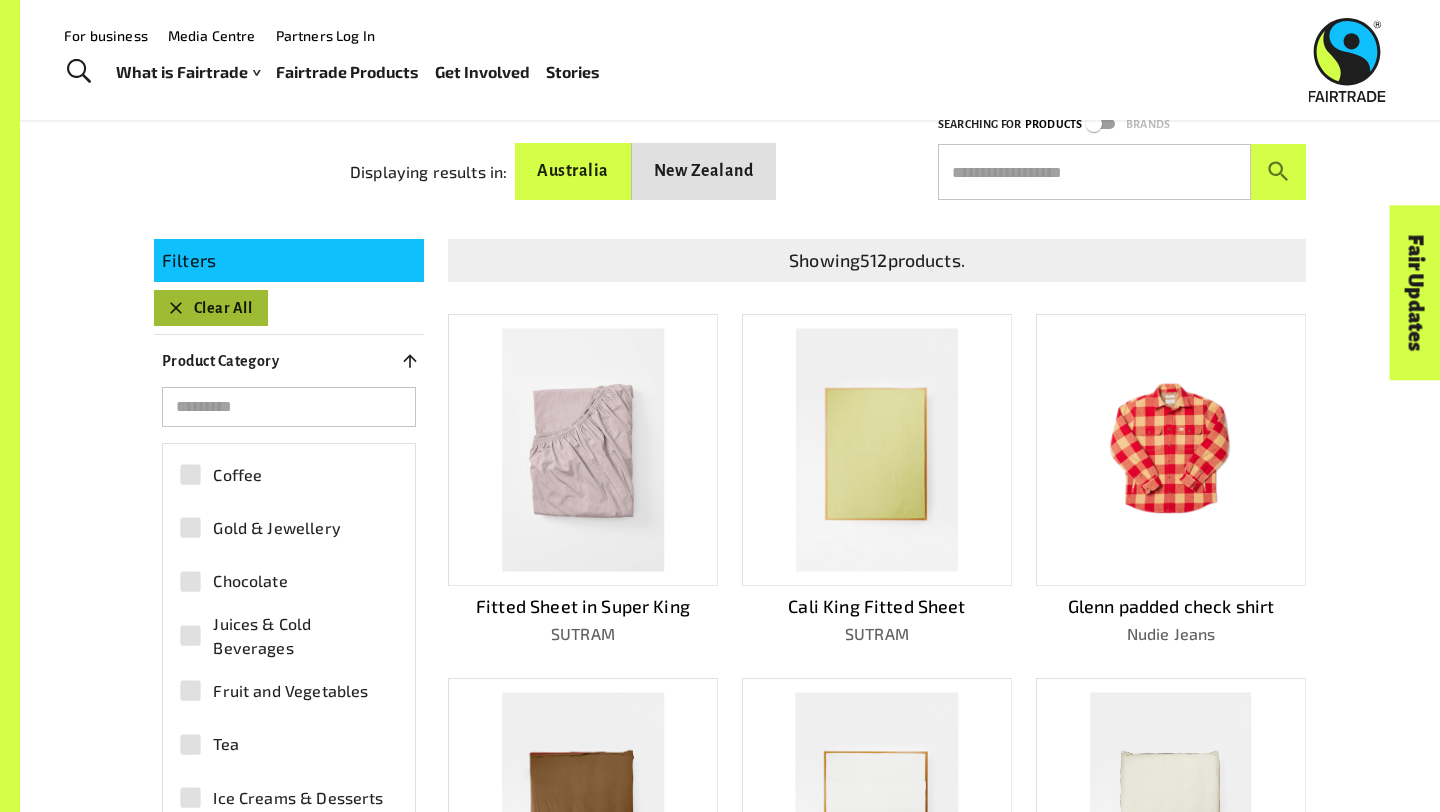 click on "Clear All" at bounding box center (211, 308) 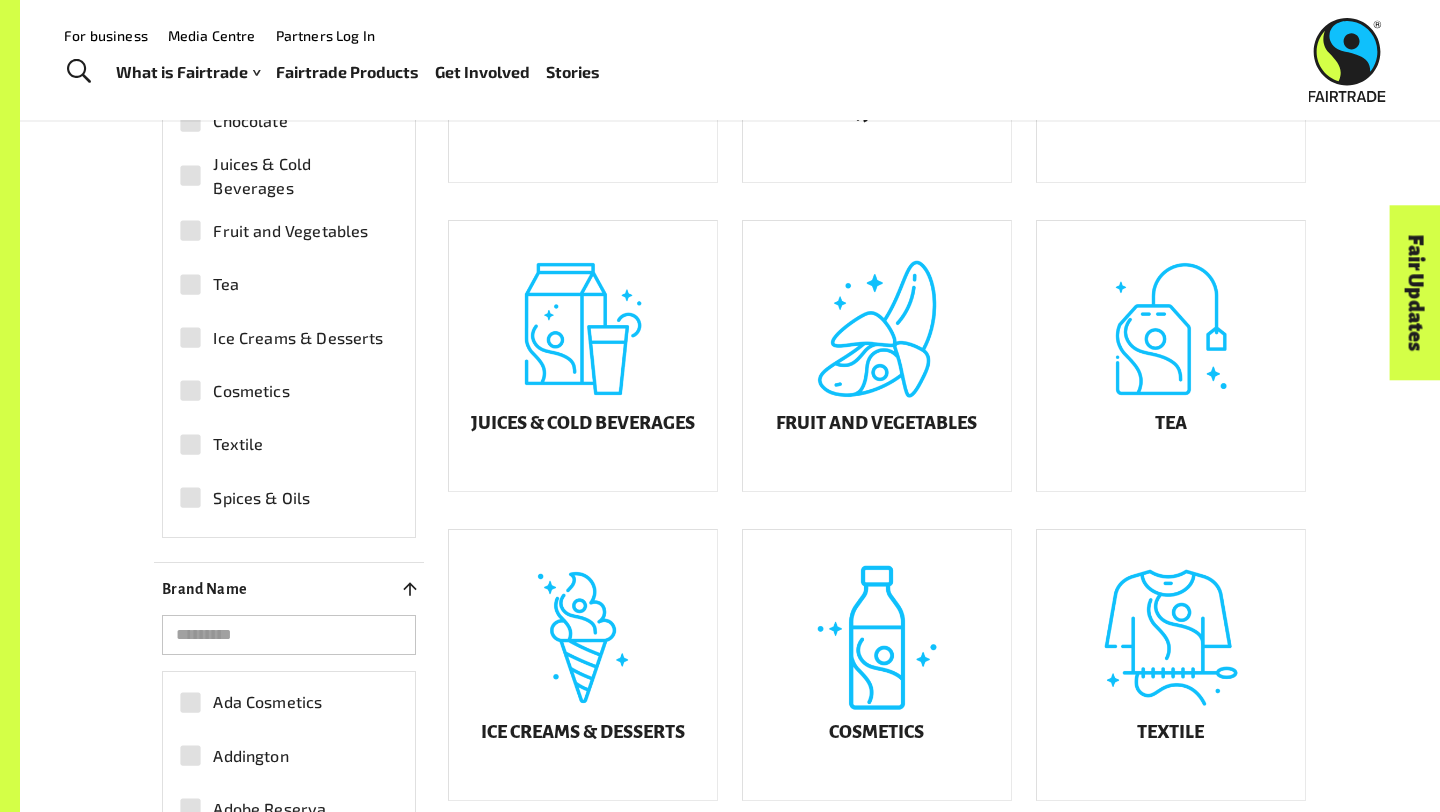 scroll, scrollTop: 686, scrollLeft: 0, axis: vertical 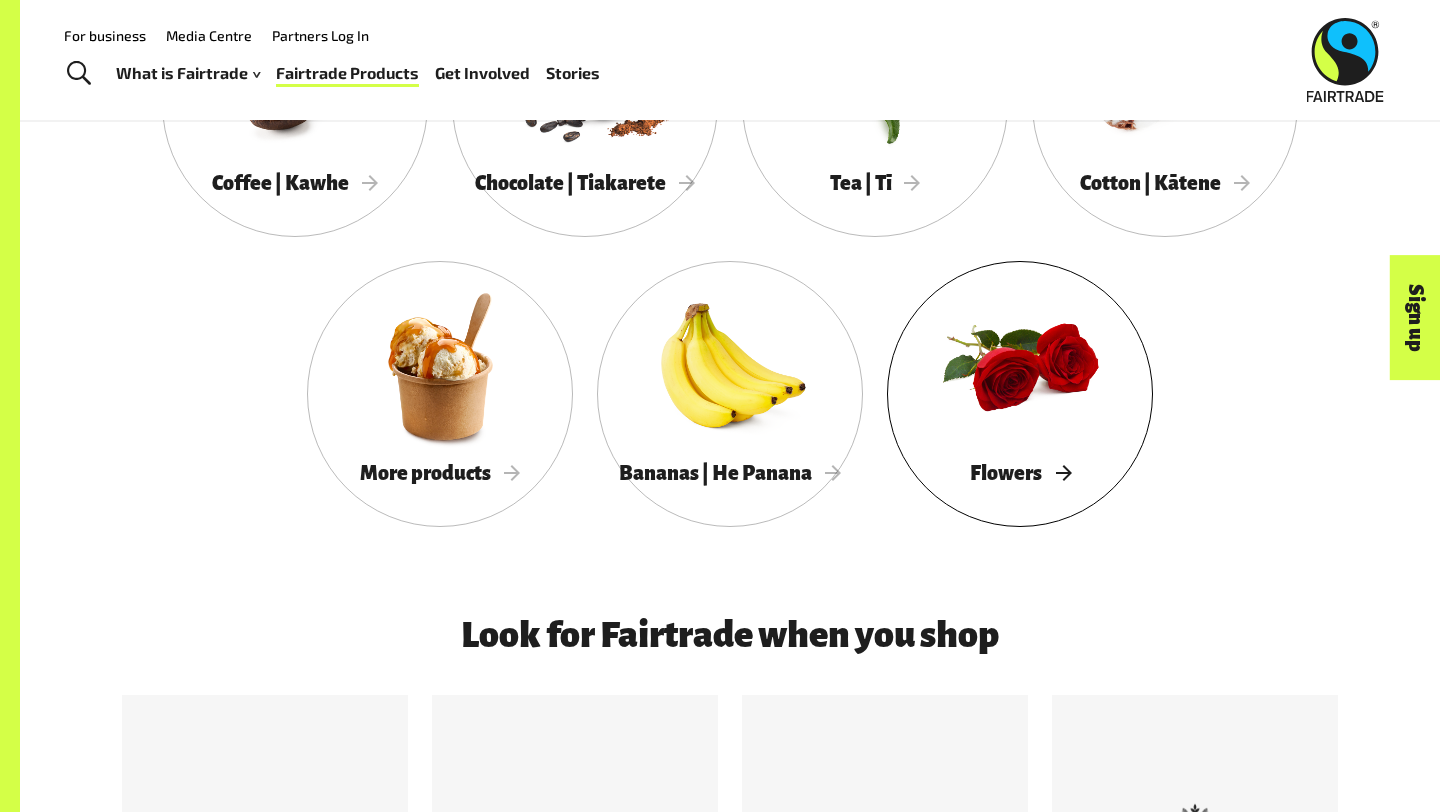 click at bounding box center [1020, 366] 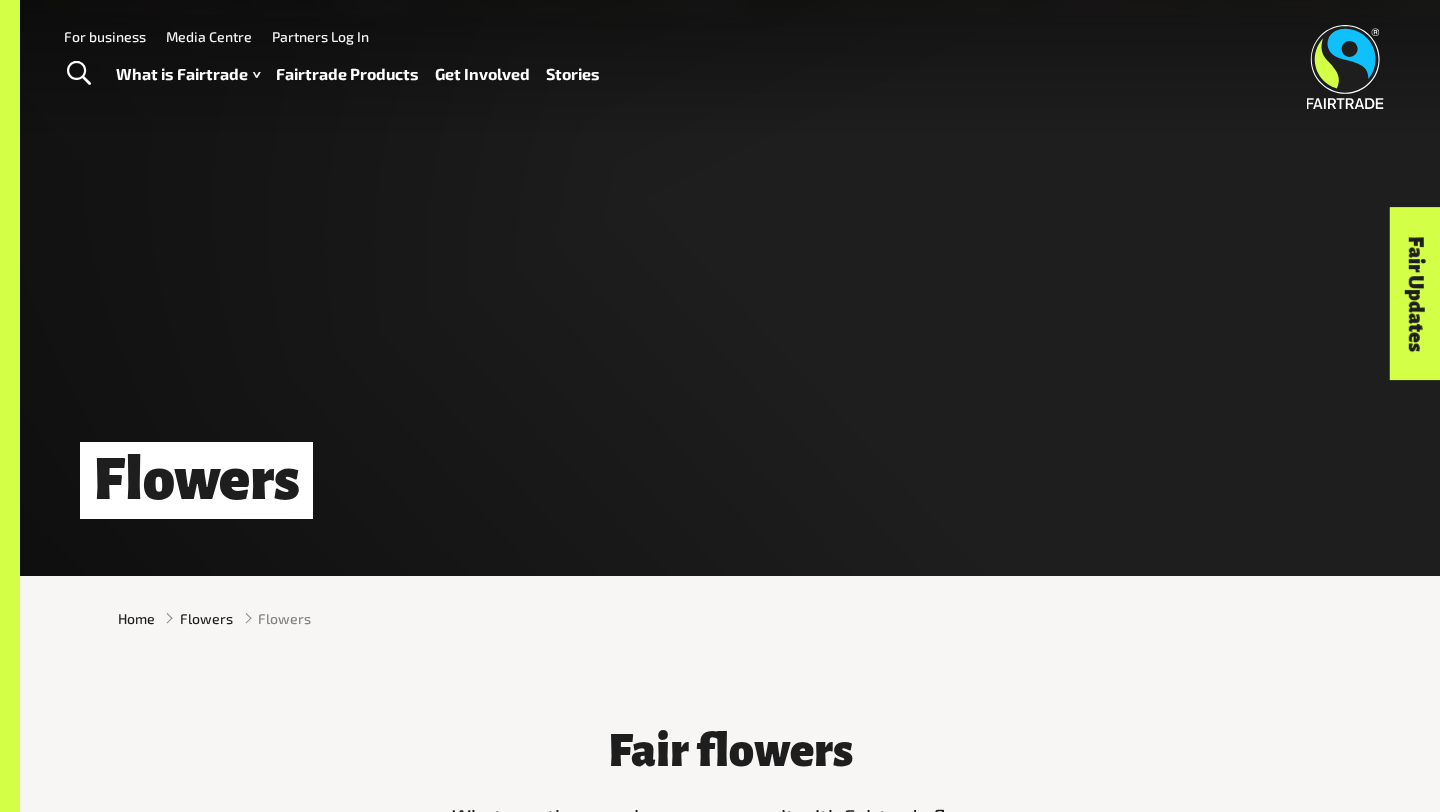 scroll, scrollTop: 0, scrollLeft: 0, axis: both 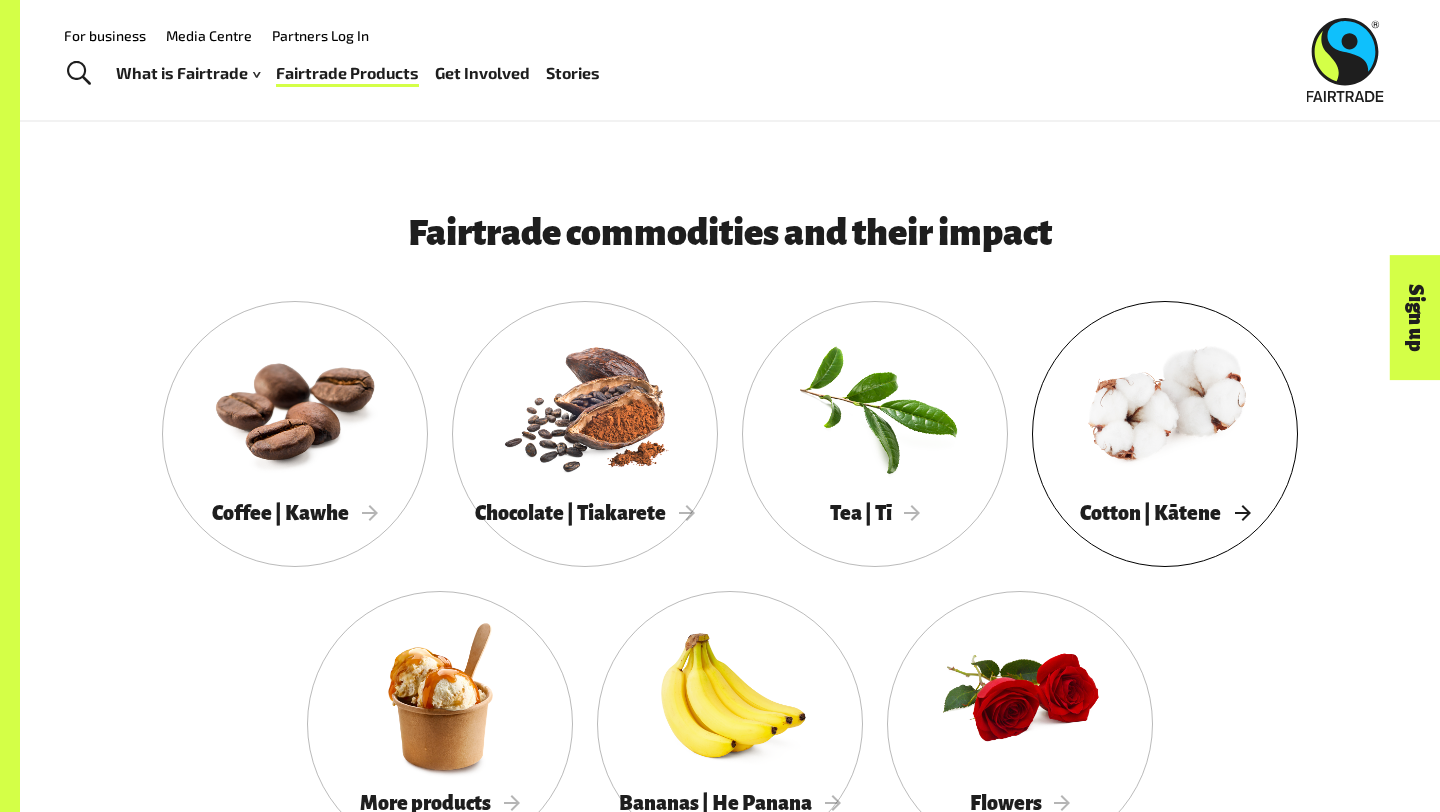 click at bounding box center [1165, 406] 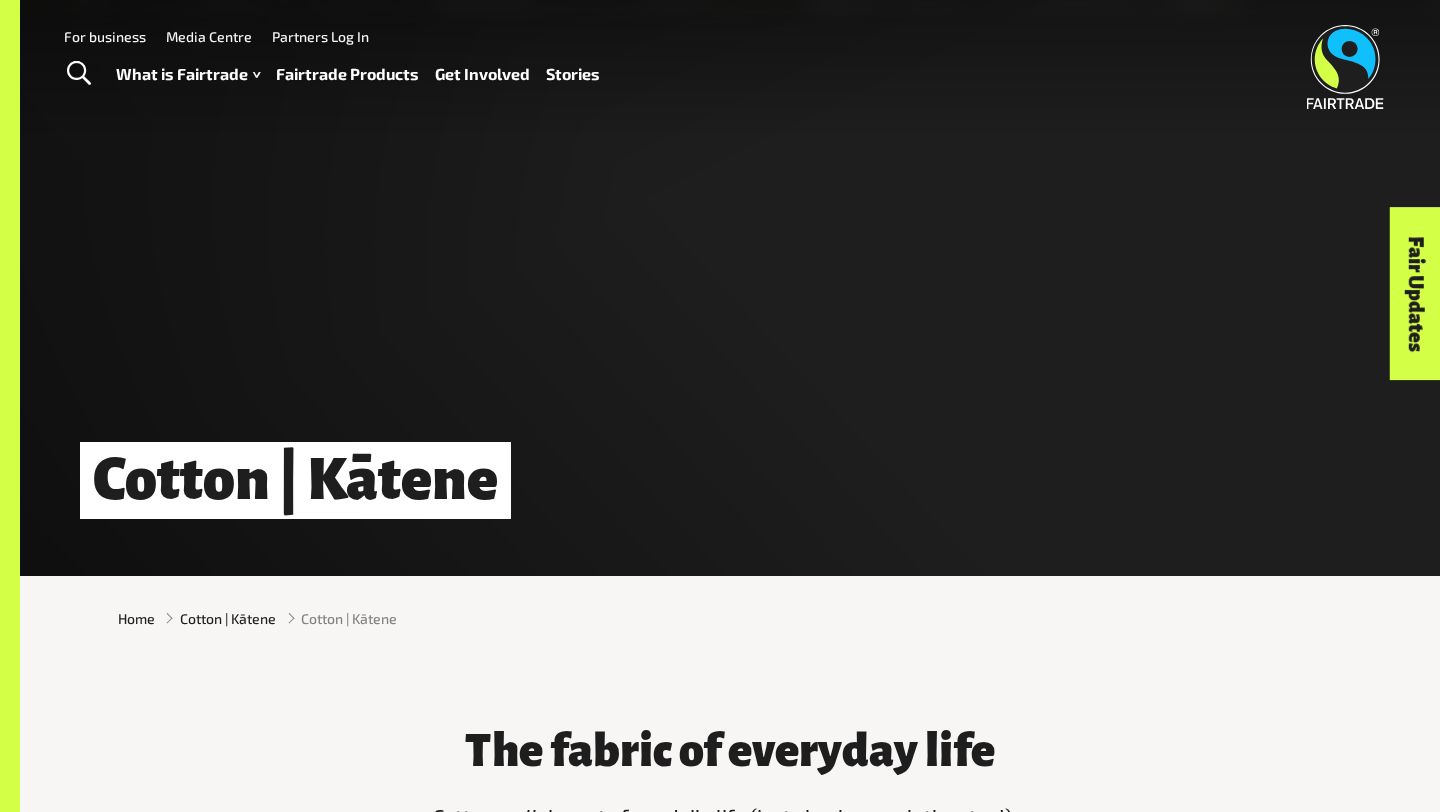 scroll, scrollTop: 39, scrollLeft: 0, axis: vertical 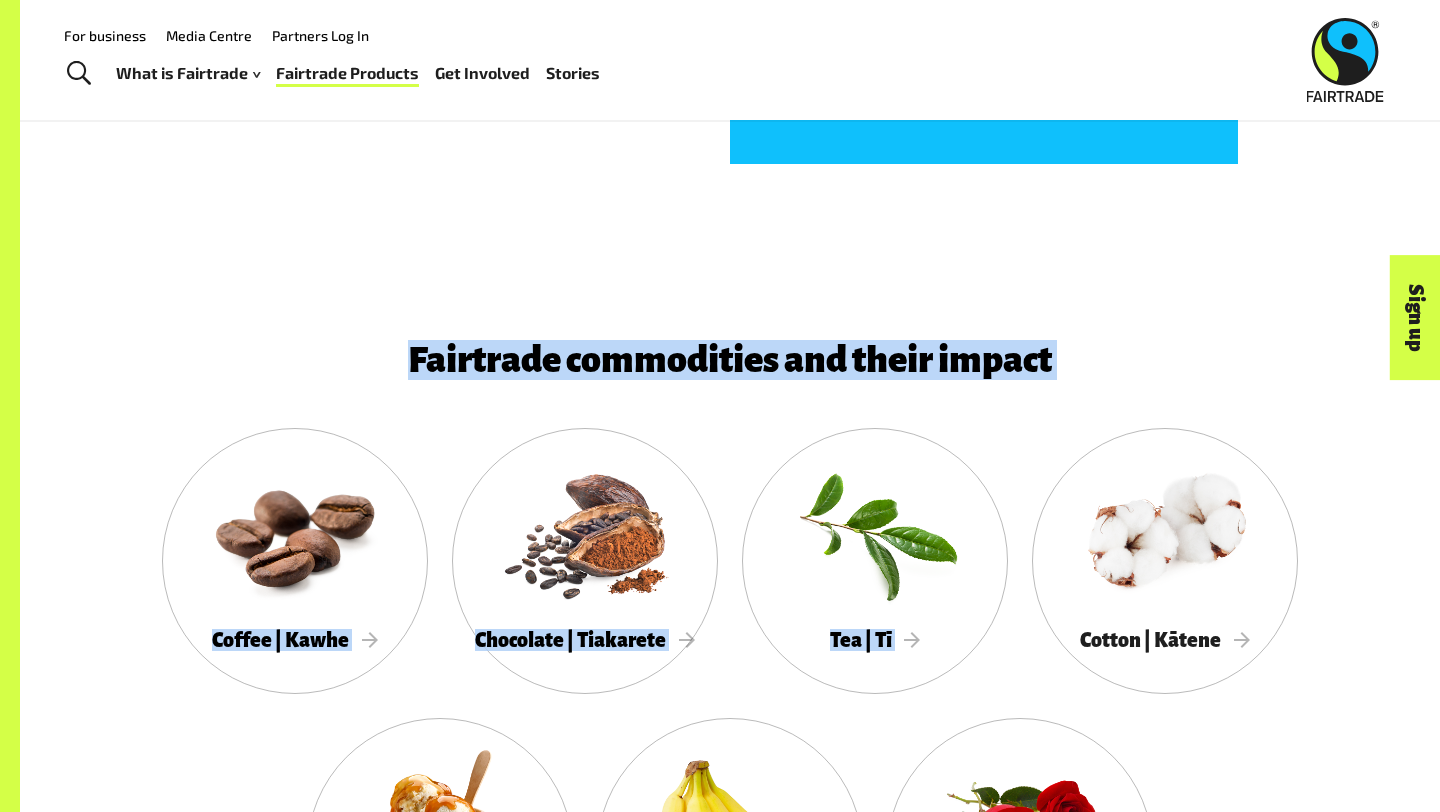 drag, startPoint x: 1438, startPoint y: 63, endPoint x: 1431, endPoint y: 321, distance: 258.09494 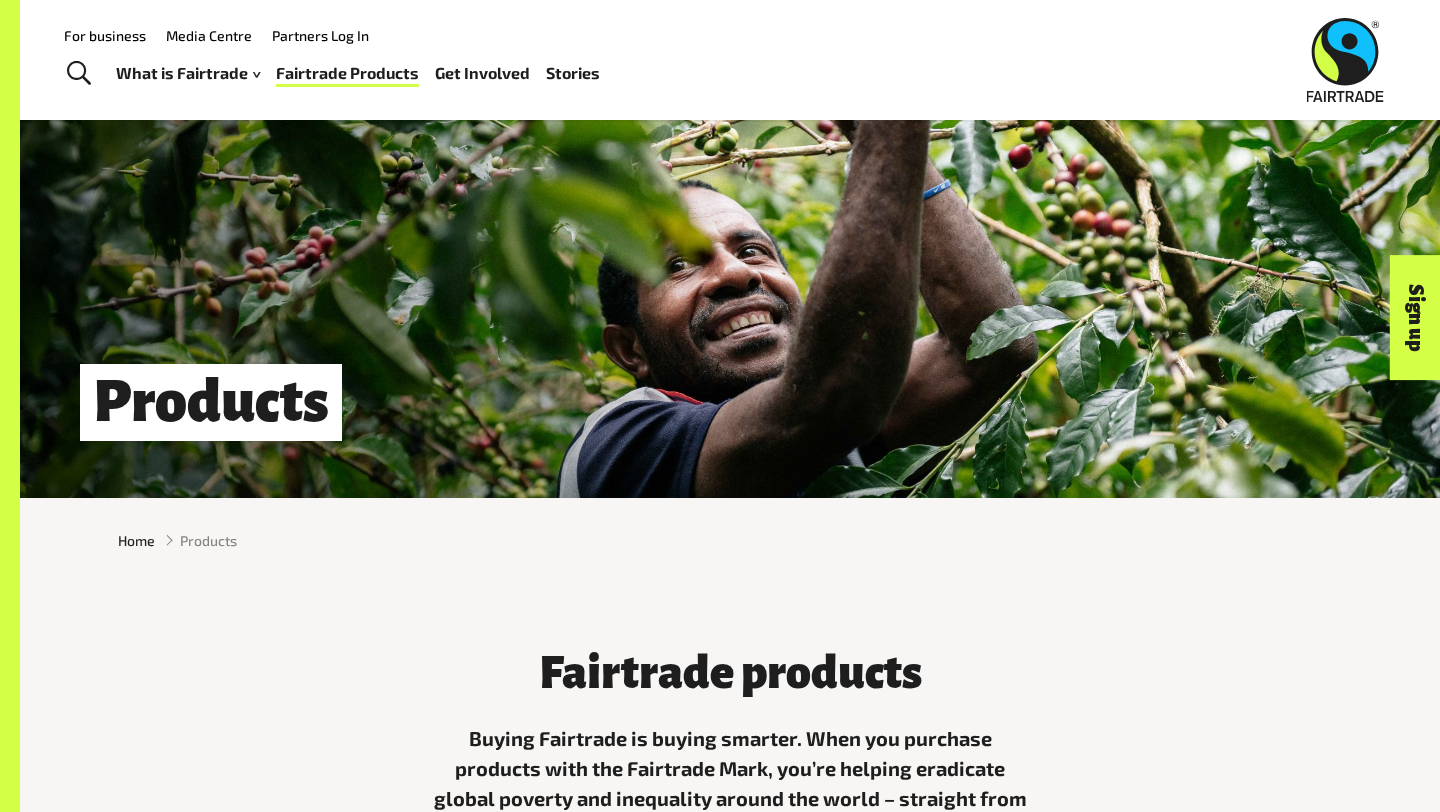 scroll, scrollTop: 74, scrollLeft: 0, axis: vertical 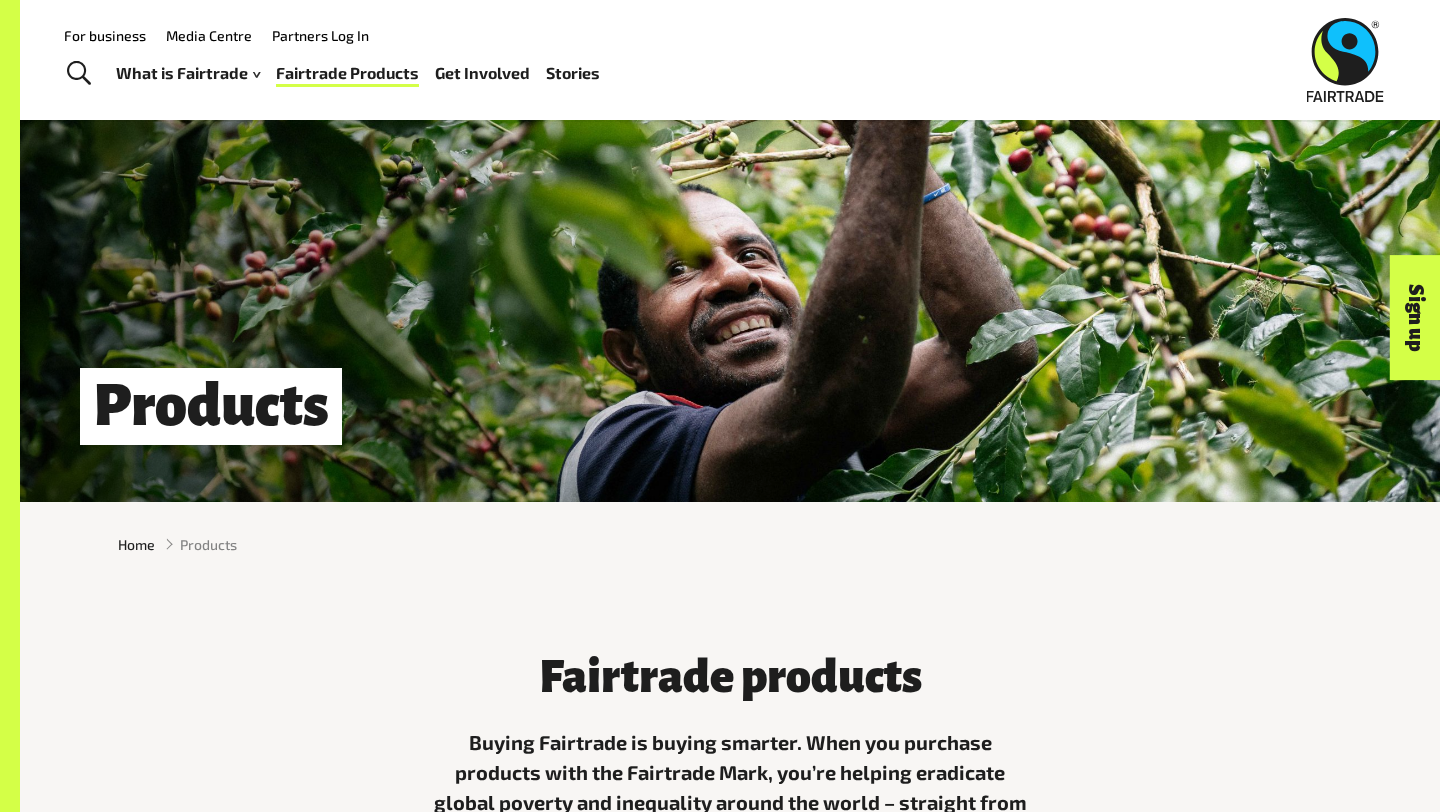 drag, startPoint x: 1439, startPoint y: 359, endPoint x: 777, endPoint y: 0, distance: 753.077 